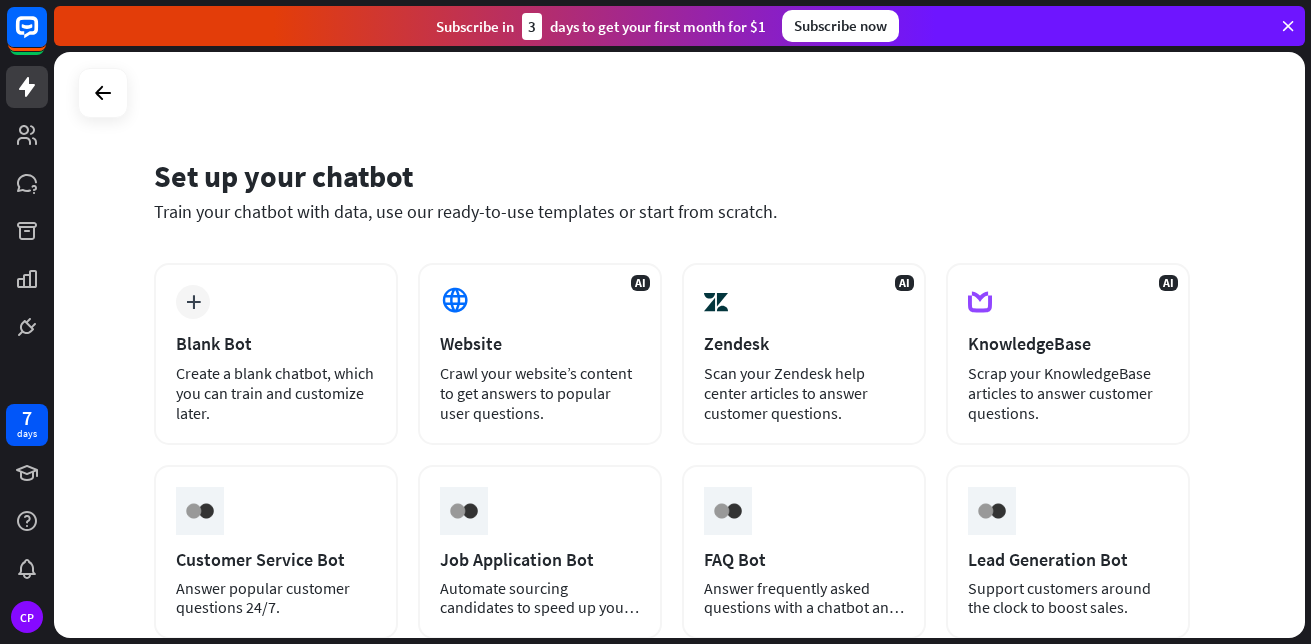 scroll, scrollTop: 0, scrollLeft: 0, axis: both 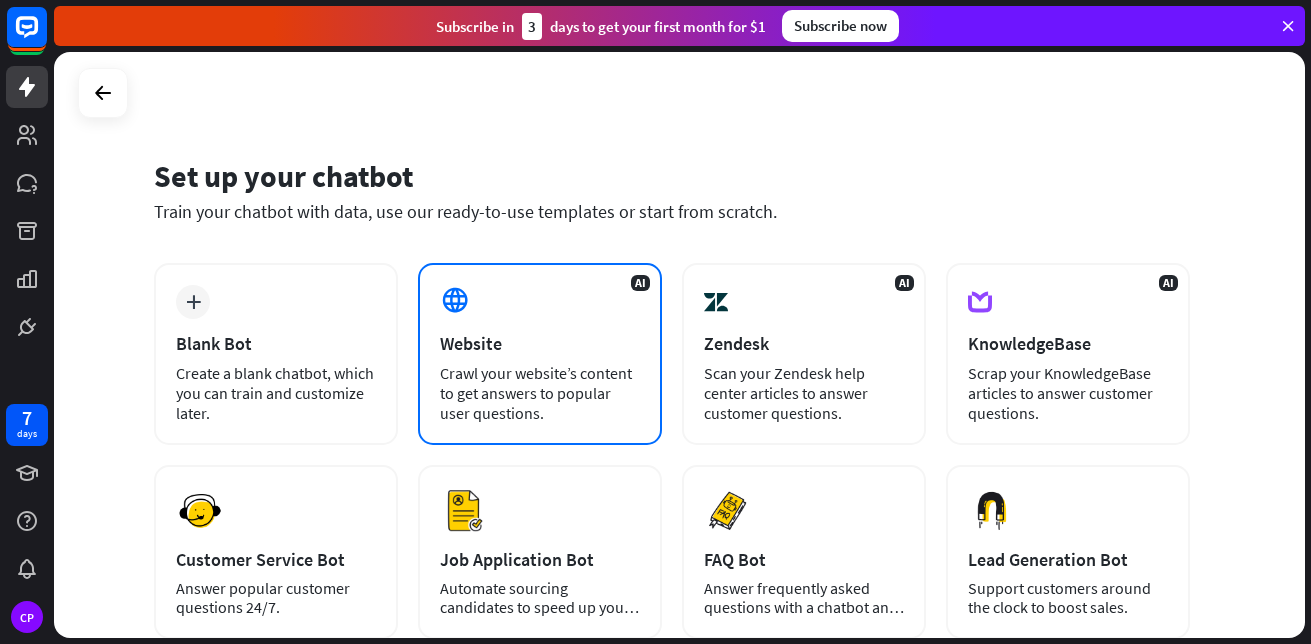 click on "AI     Website
Crawl your website’s content to get answers to
popular user questions." at bounding box center (540, 354) 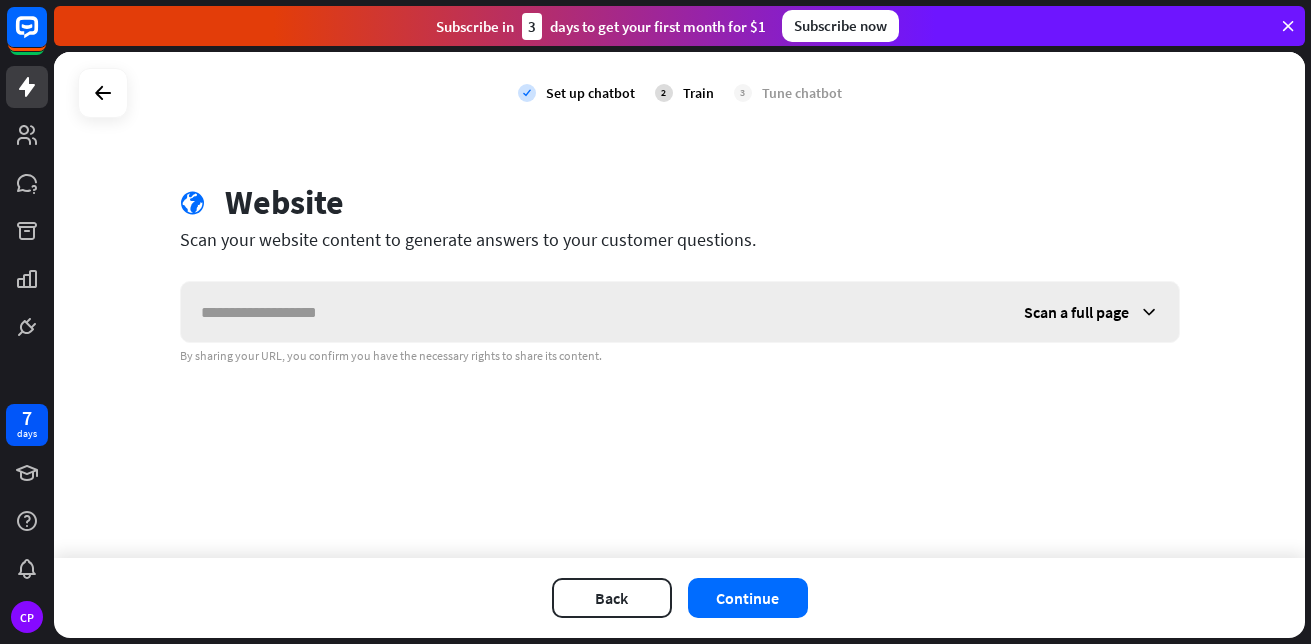 click at bounding box center [592, 312] 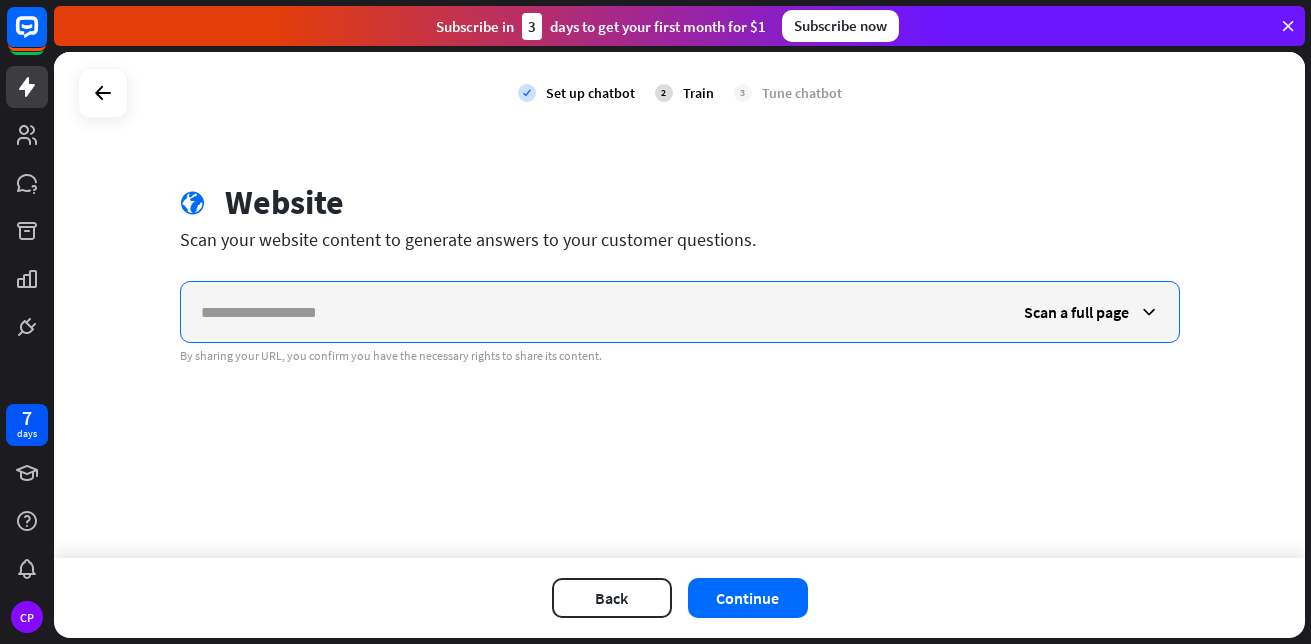 paste on "**********" 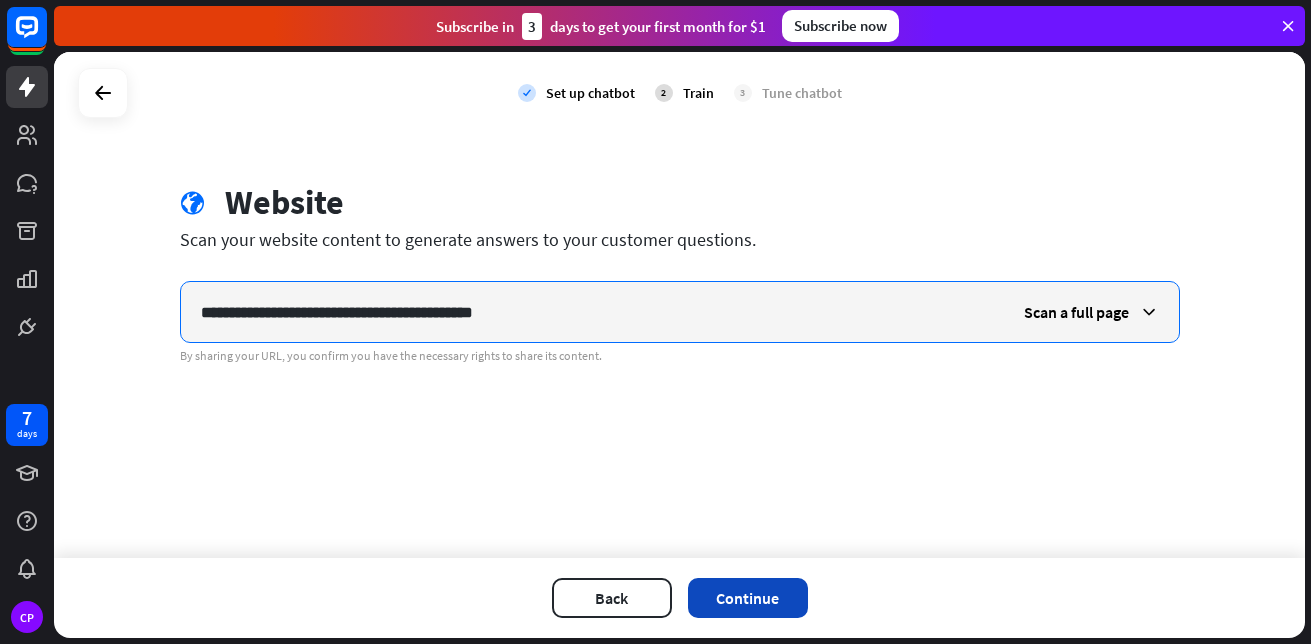 type on "**********" 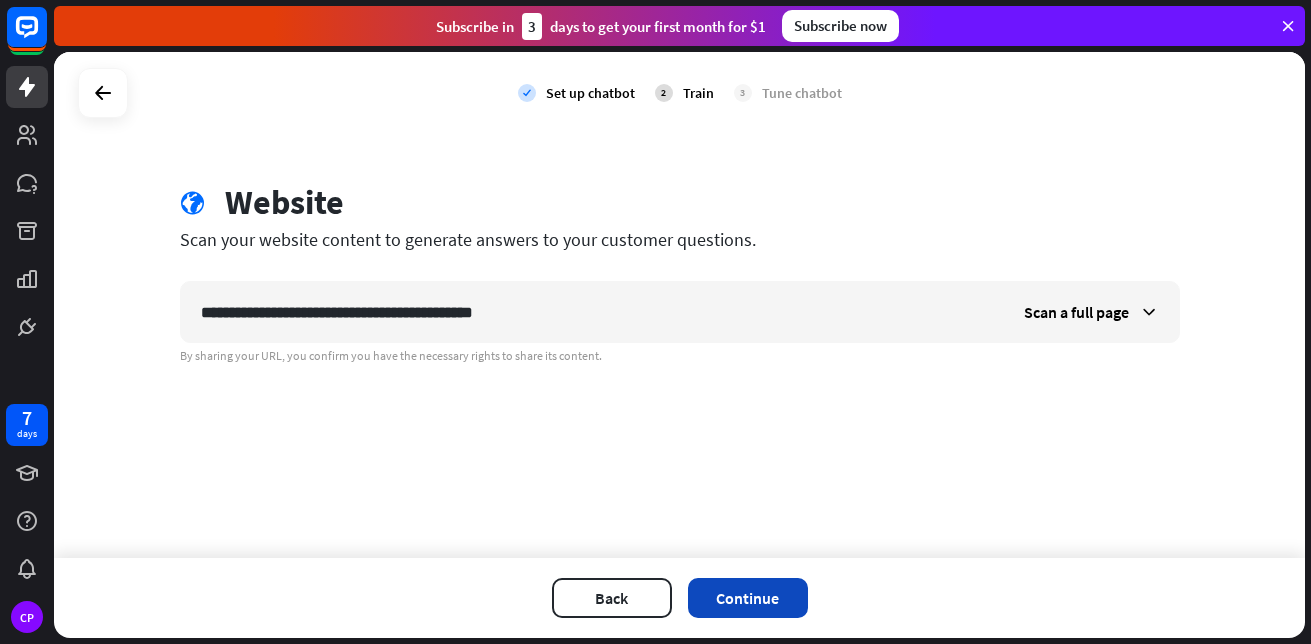 click on "Continue" at bounding box center [748, 598] 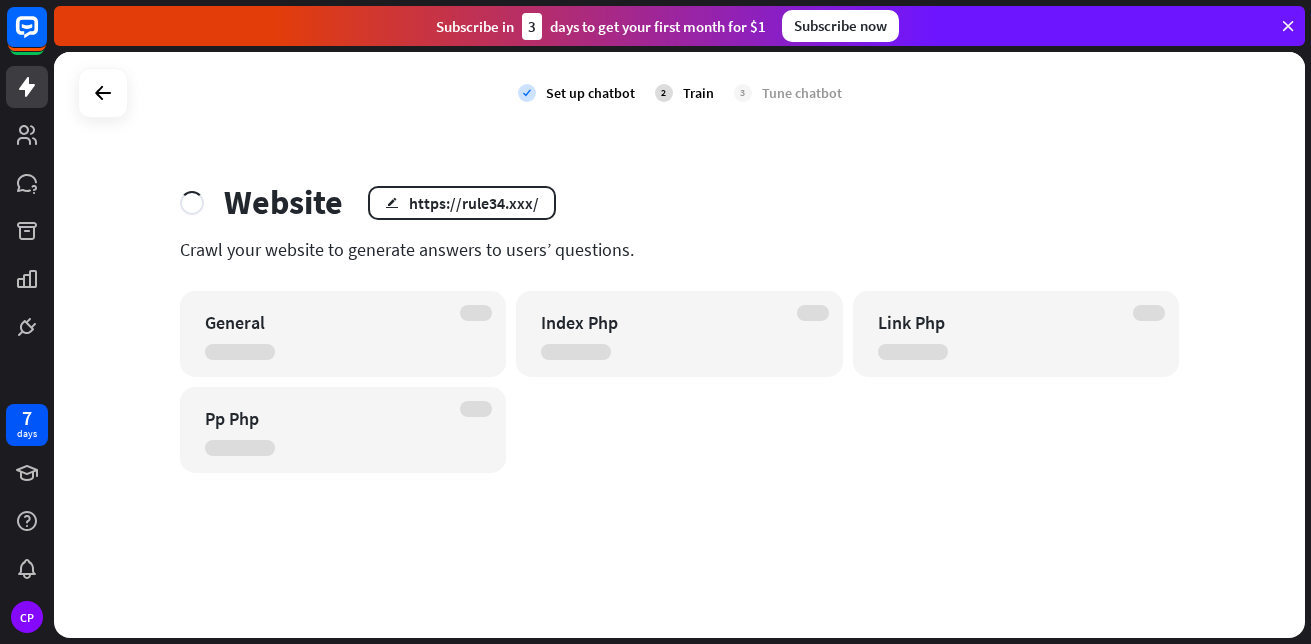 click at bounding box center [476, 313] 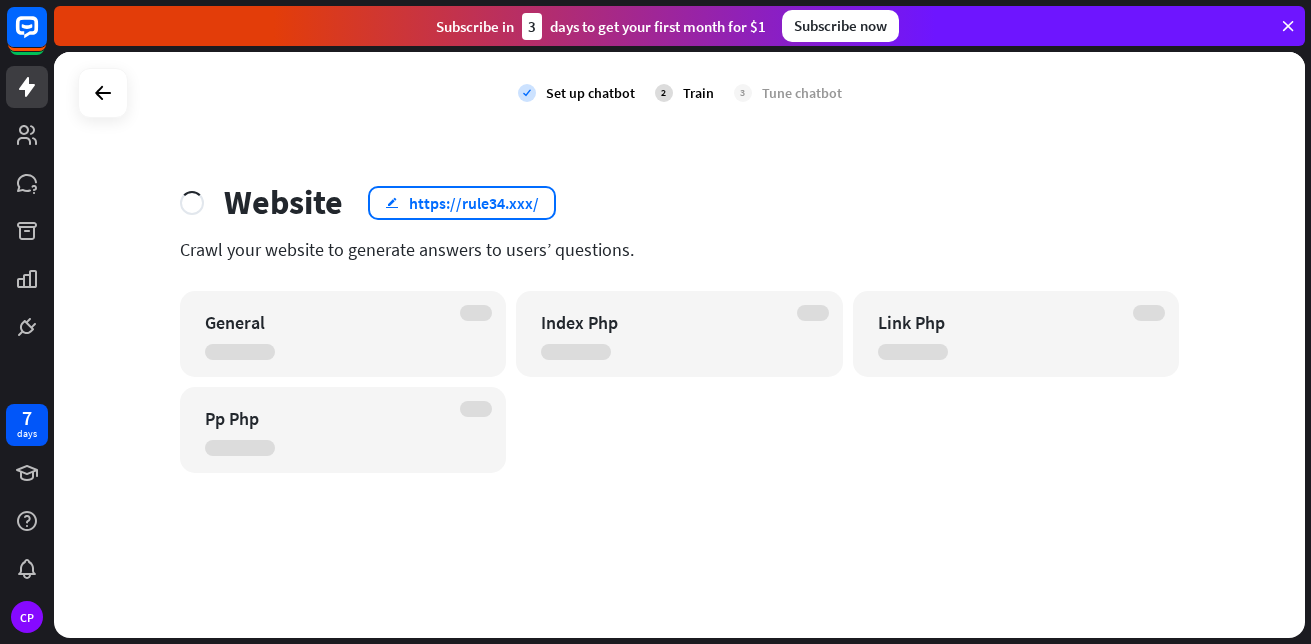 click on "edit   https://rule34.xxx/" at bounding box center (462, 203) 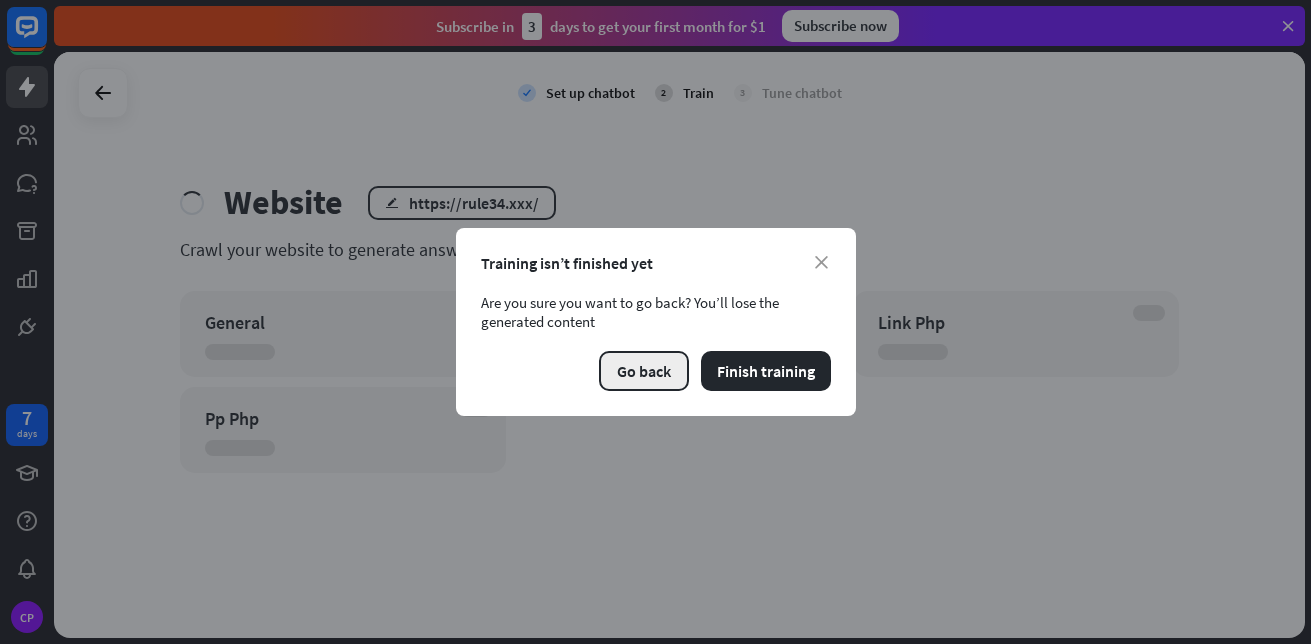 click on "close   Training isn’t finished yet
Are you sure you want to go back? You’ll lose the generated
content
Go back
Finish training" at bounding box center (656, 322) 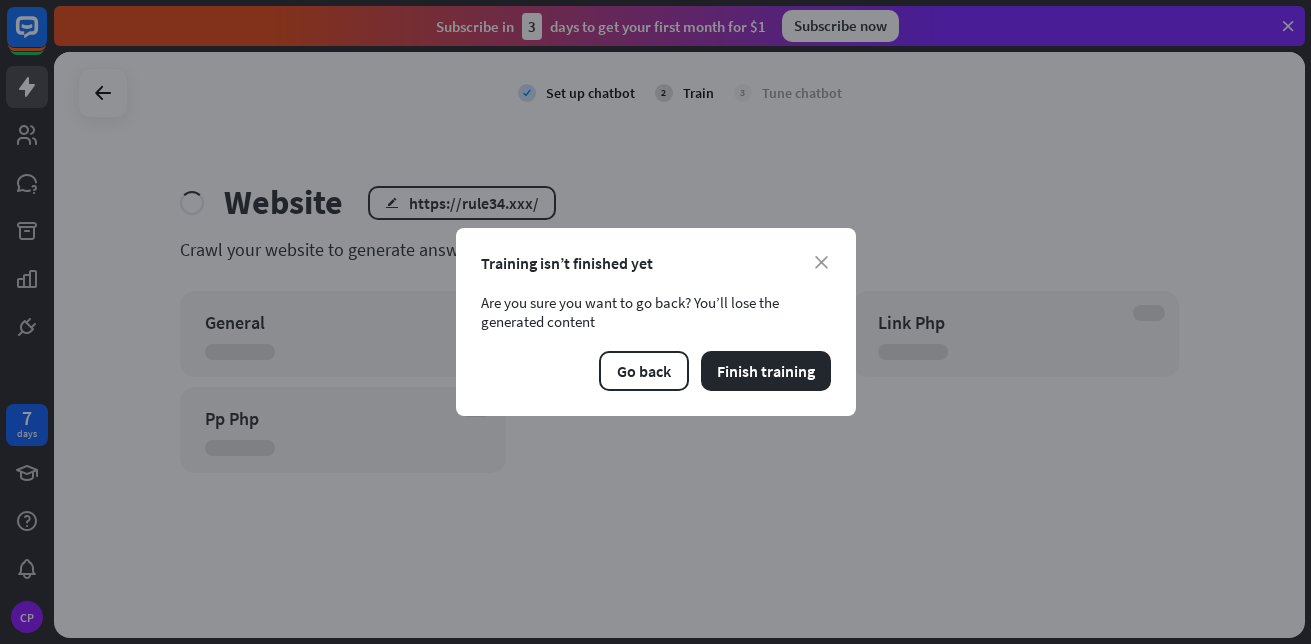 drag, startPoint x: 669, startPoint y: 390, endPoint x: 893, endPoint y: 136, distance: 338.66208 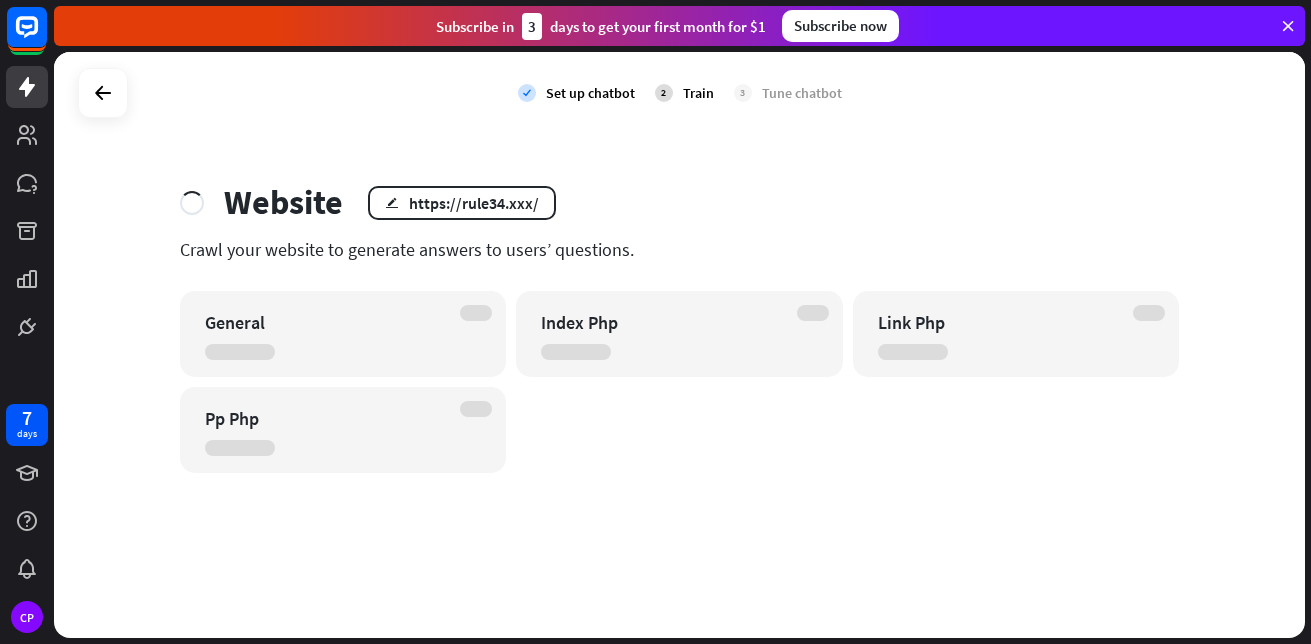 click on "check   Set up chatbot" at bounding box center (576, 93) 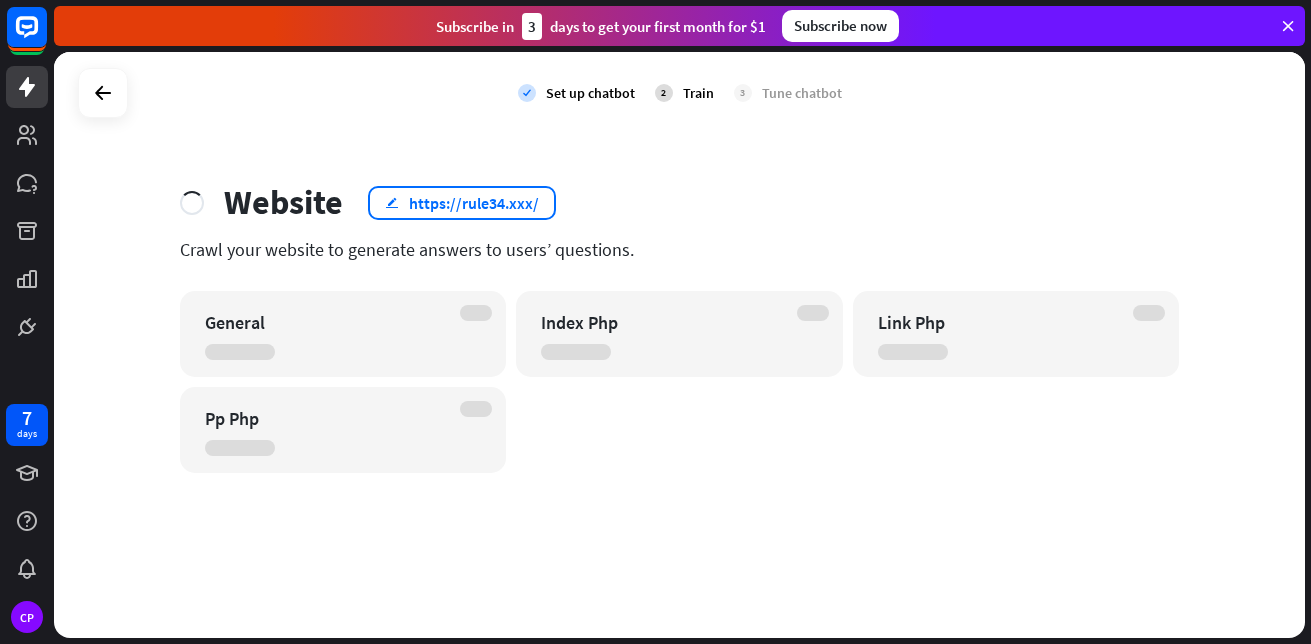 click on "edit" at bounding box center (392, 202) 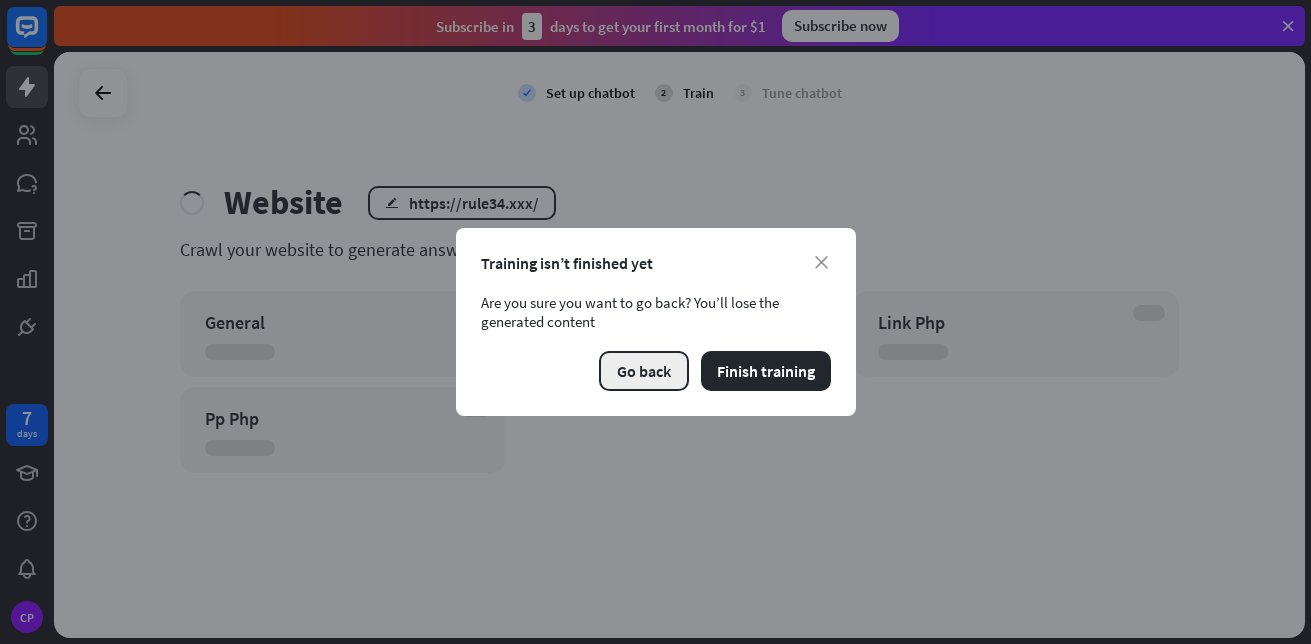 click on "Go back" at bounding box center (644, 371) 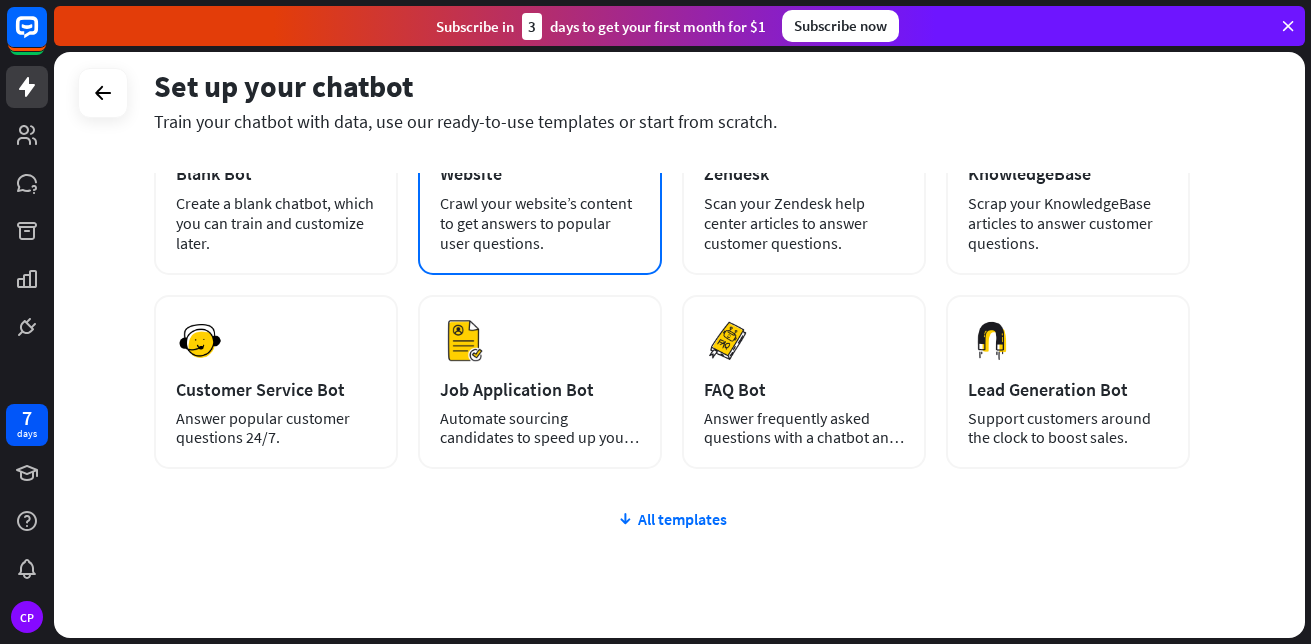 scroll, scrollTop: 200, scrollLeft: 0, axis: vertical 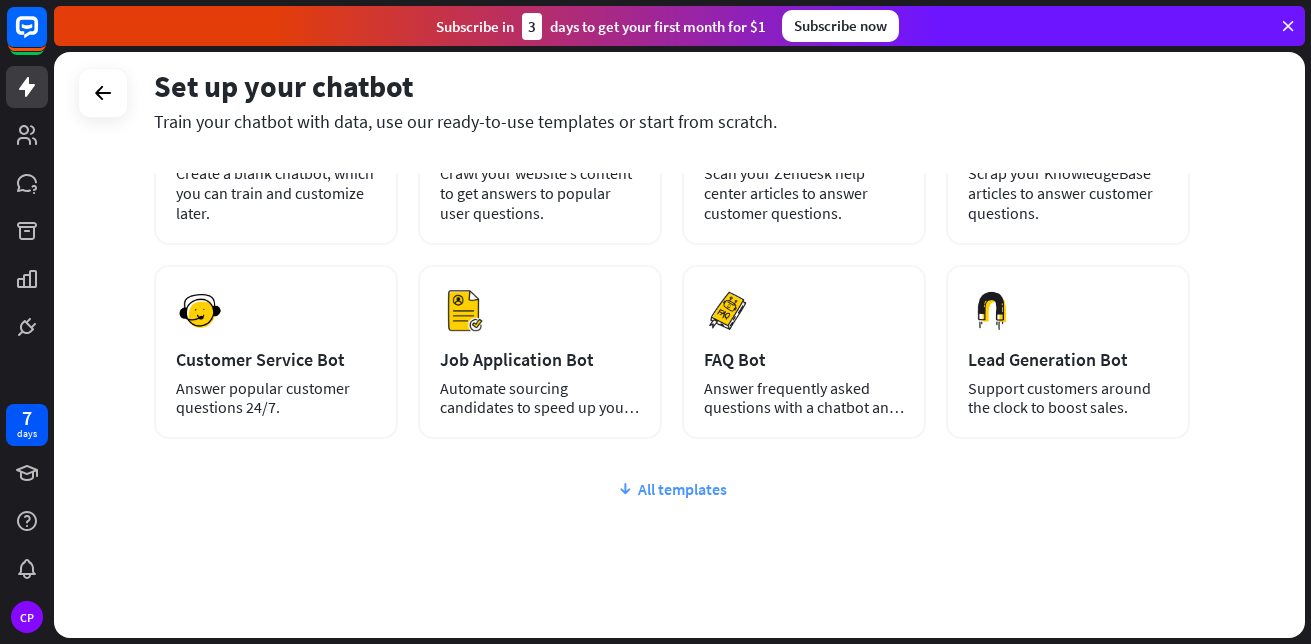 click on "All templates" at bounding box center (672, 489) 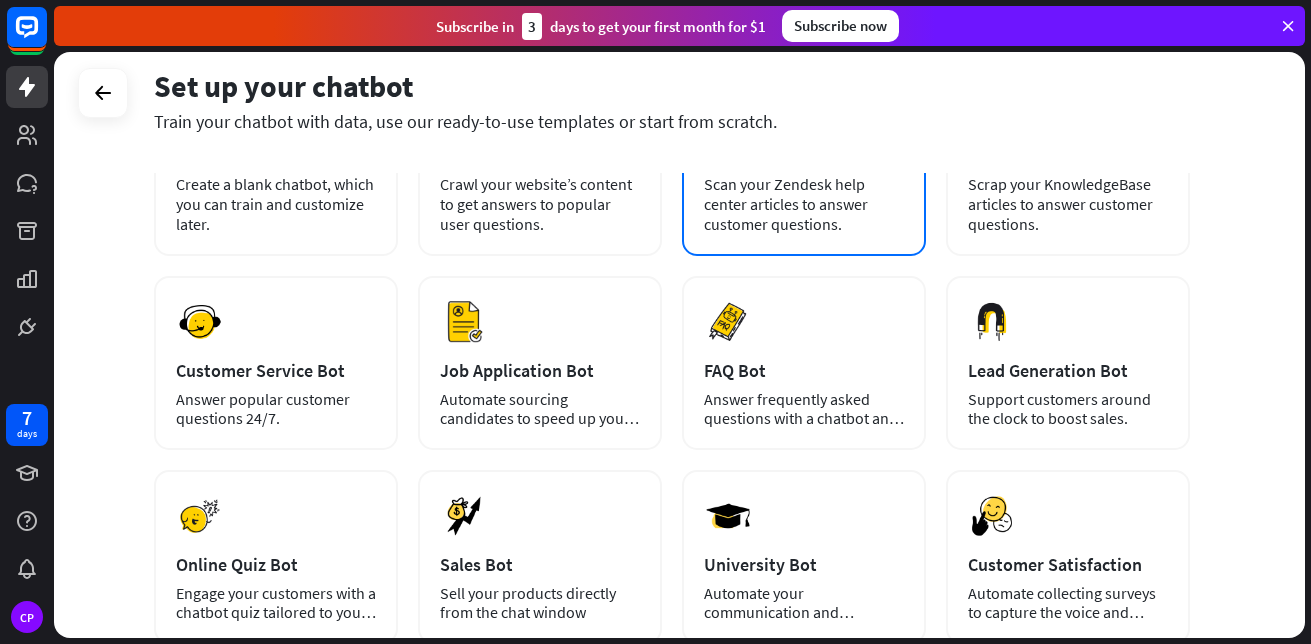 scroll, scrollTop: 200, scrollLeft: 0, axis: vertical 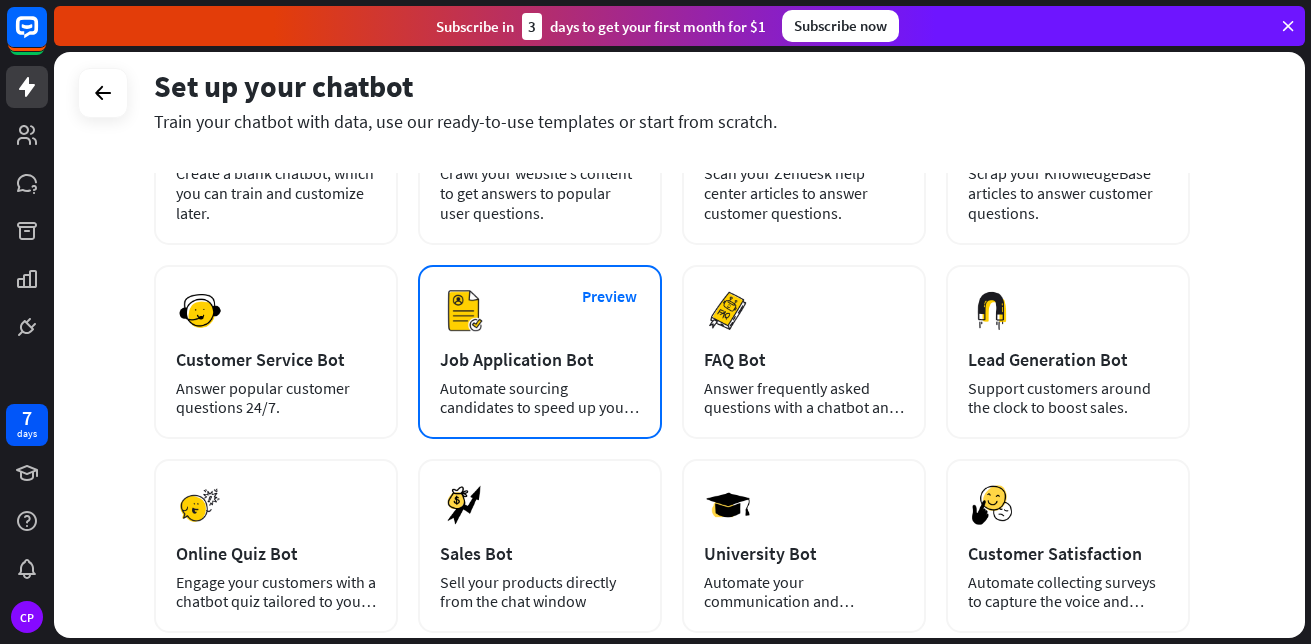click on "Automate sourcing candidates to speed up your hiring process." at bounding box center [540, 398] 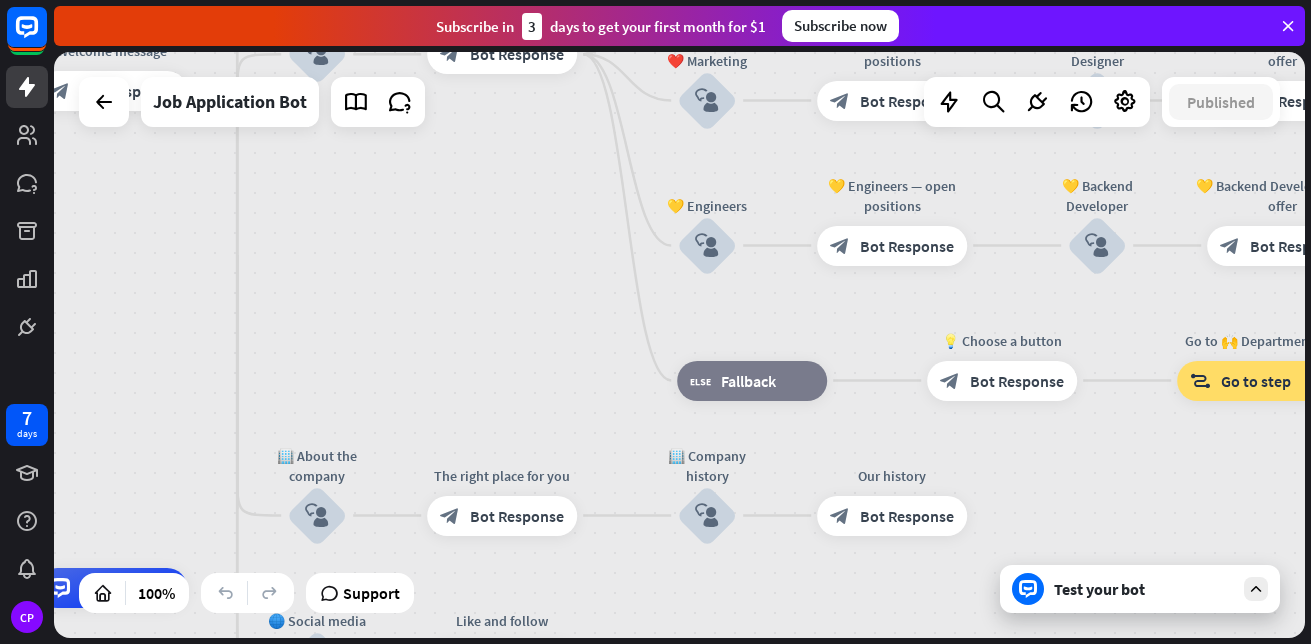 drag, startPoint x: 727, startPoint y: 452, endPoint x: 208, endPoint y: 695, distance: 573.0707 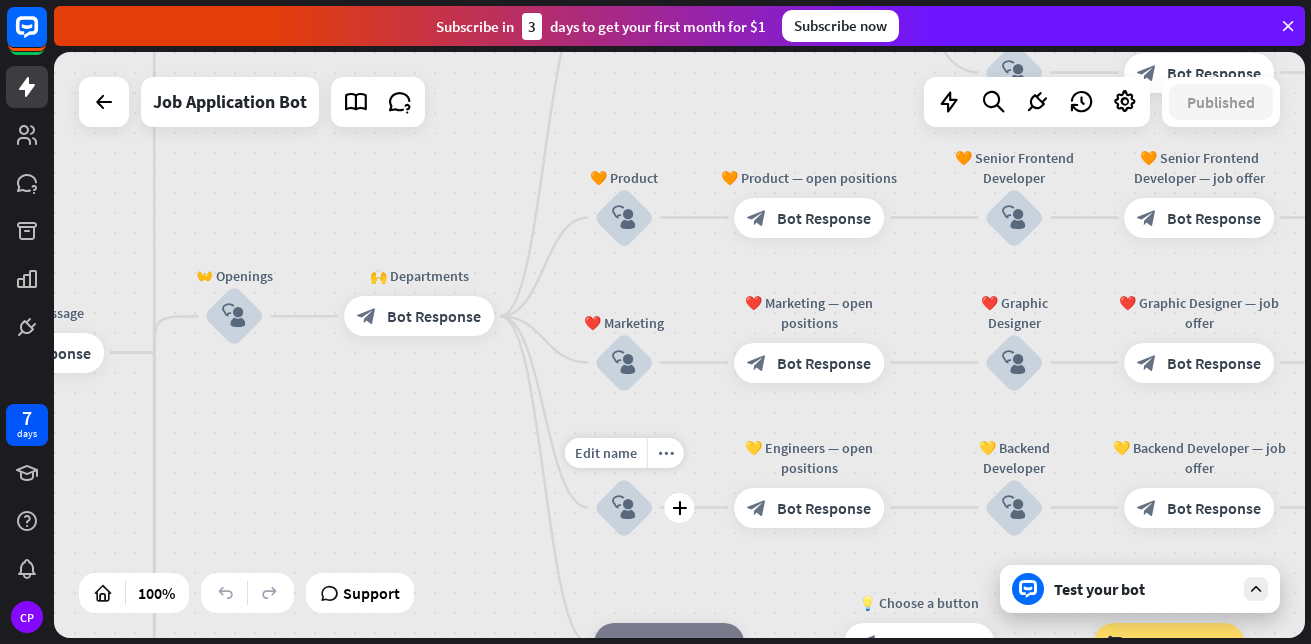 drag, startPoint x: 641, startPoint y: 302, endPoint x: 560, endPoint y: 564, distance: 274.2353 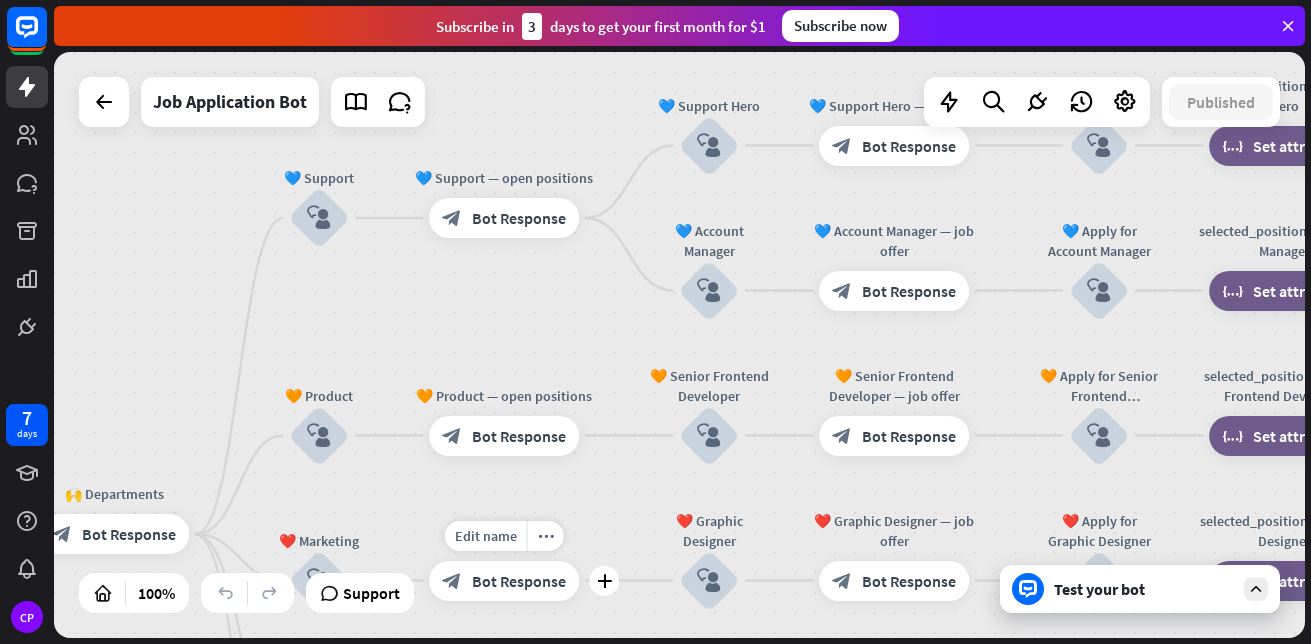 drag, startPoint x: 716, startPoint y: 324, endPoint x: 411, endPoint y: 542, distance: 374.89865 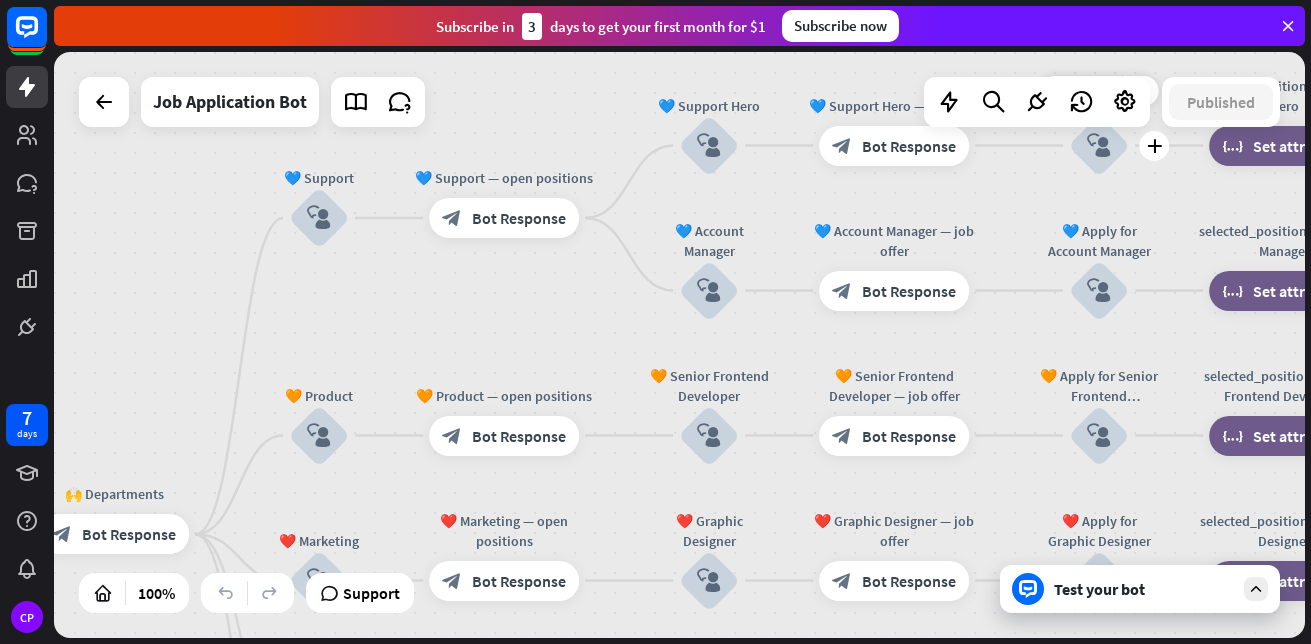 drag, startPoint x: 944, startPoint y: 233, endPoint x: 1073, endPoint y: 212, distance: 130.69812 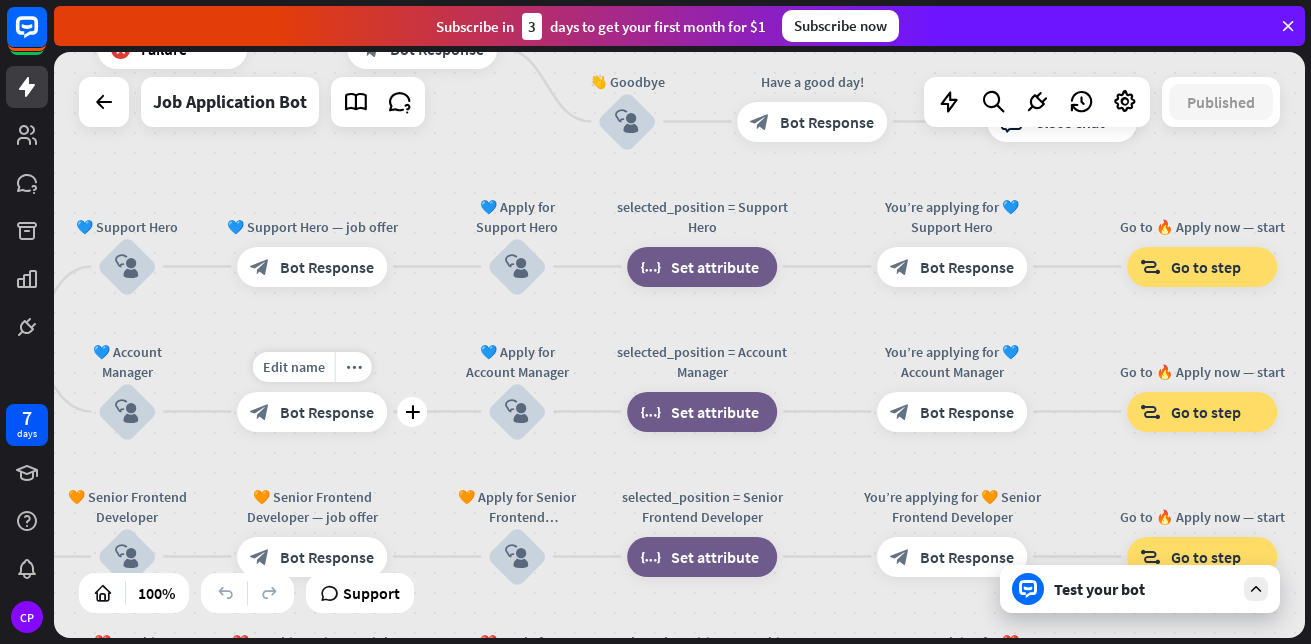 drag, startPoint x: 1101, startPoint y: 210, endPoint x: 305, endPoint y: 347, distance: 807.70355 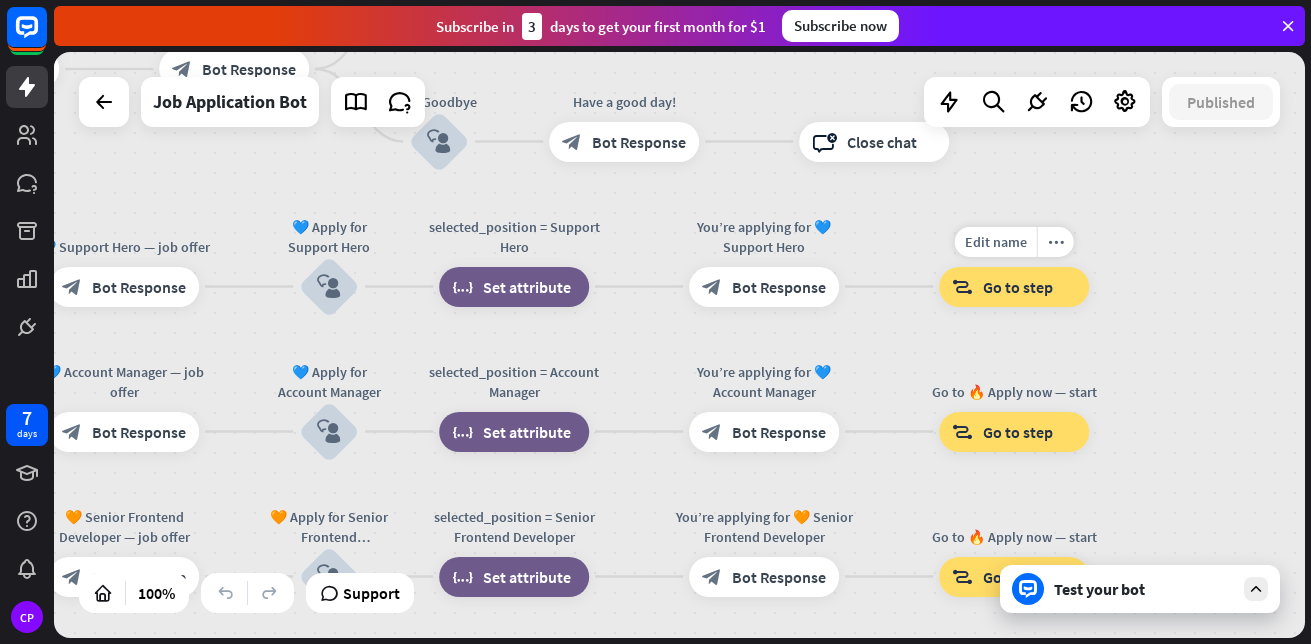 drag, startPoint x: 847, startPoint y: 397, endPoint x: 923, endPoint y: 257, distance: 159.29846 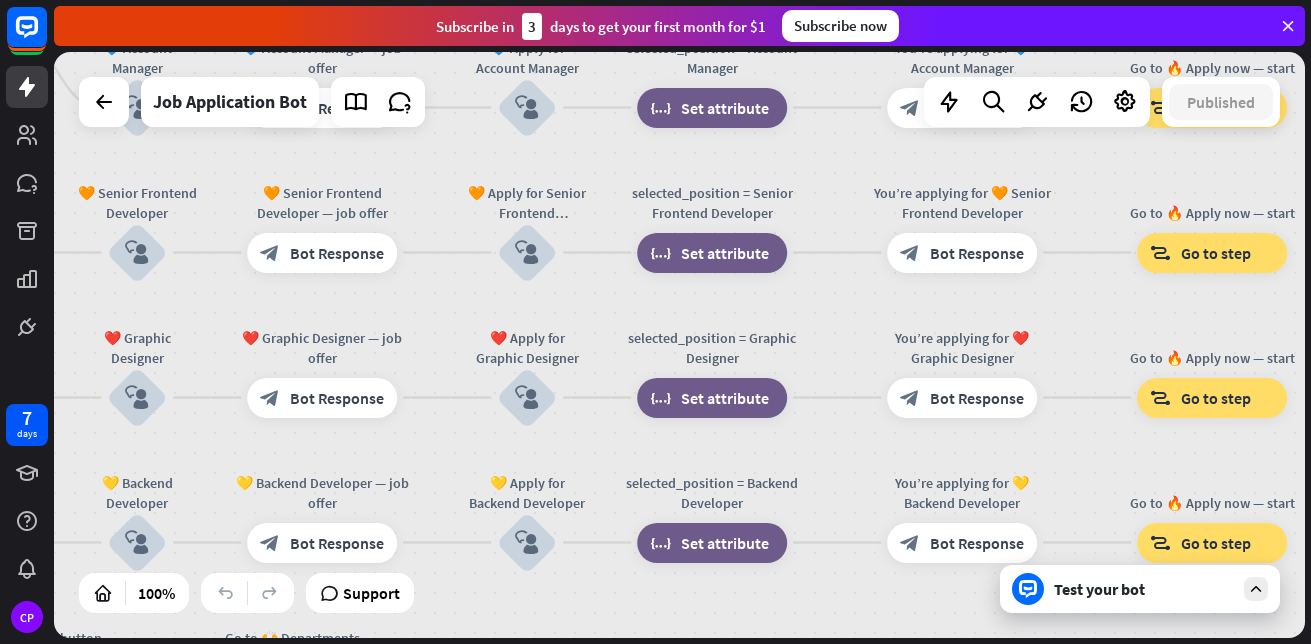drag, startPoint x: 891, startPoint y: 350, endPoint x: 958, endPoint y: 49, distance: 308.36667 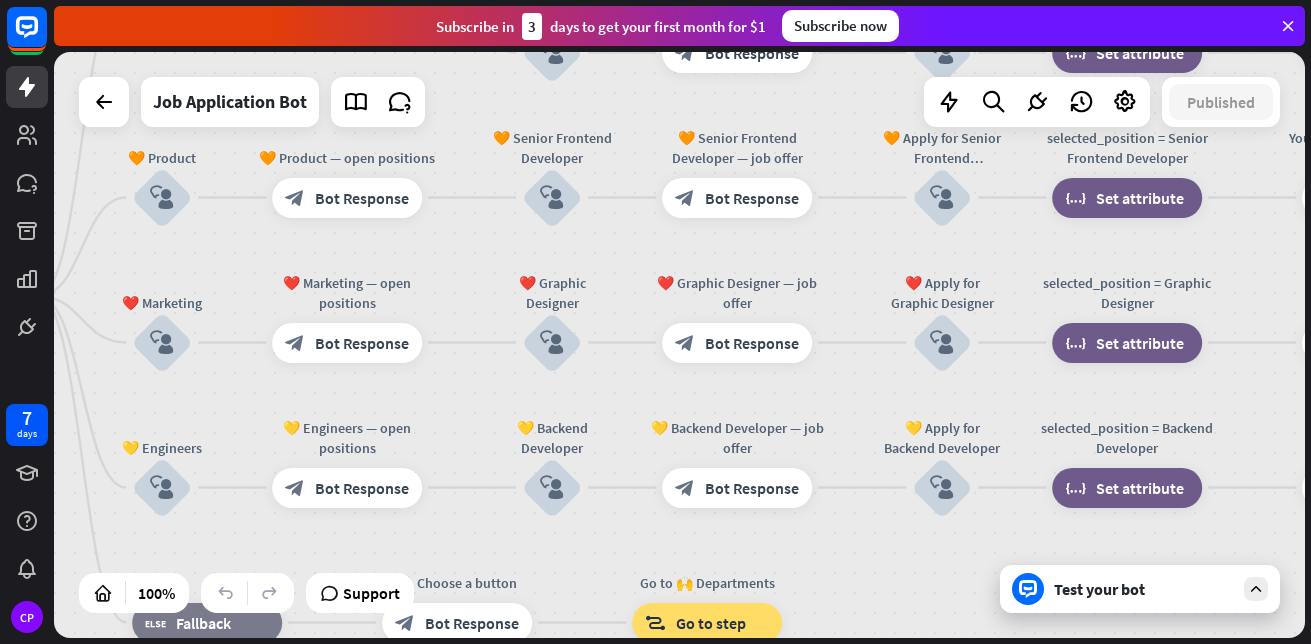 drag, startPoint x: 828, startPoint y: 488, endPoint x: 1249, endPoint y: 433, distance: 424.57742 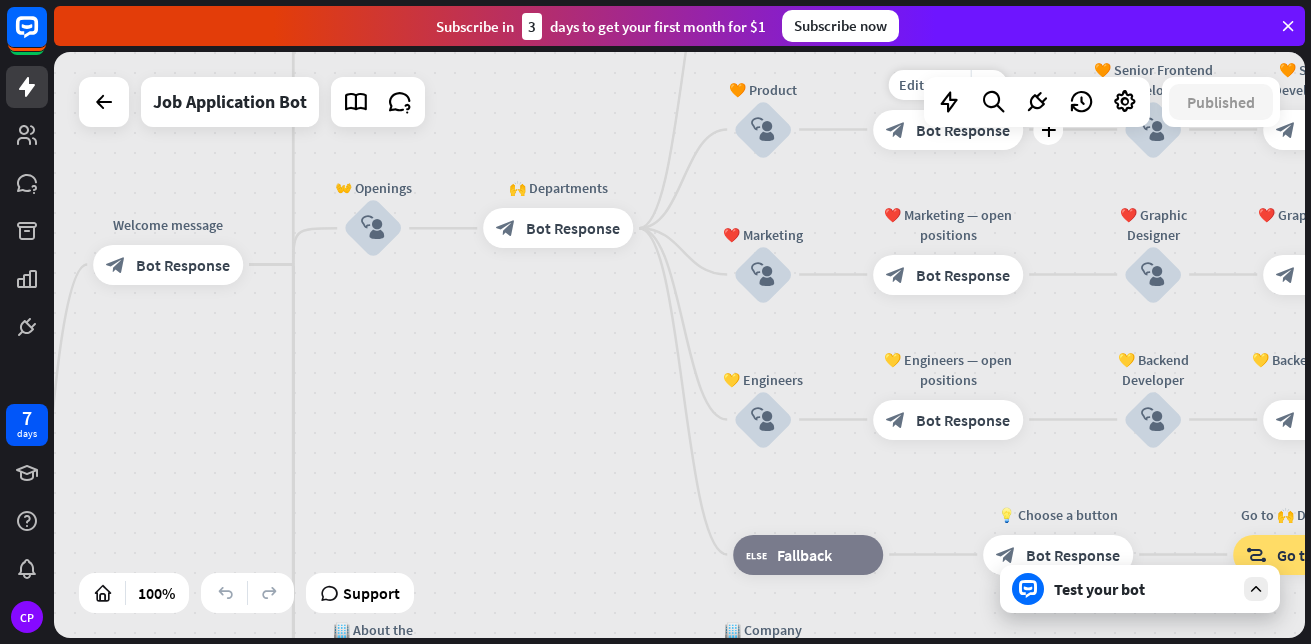 drag, startPoint x: 266, startPoint y: 269, endPoint x: 841, endPoint y: 187, distance: 580.8175 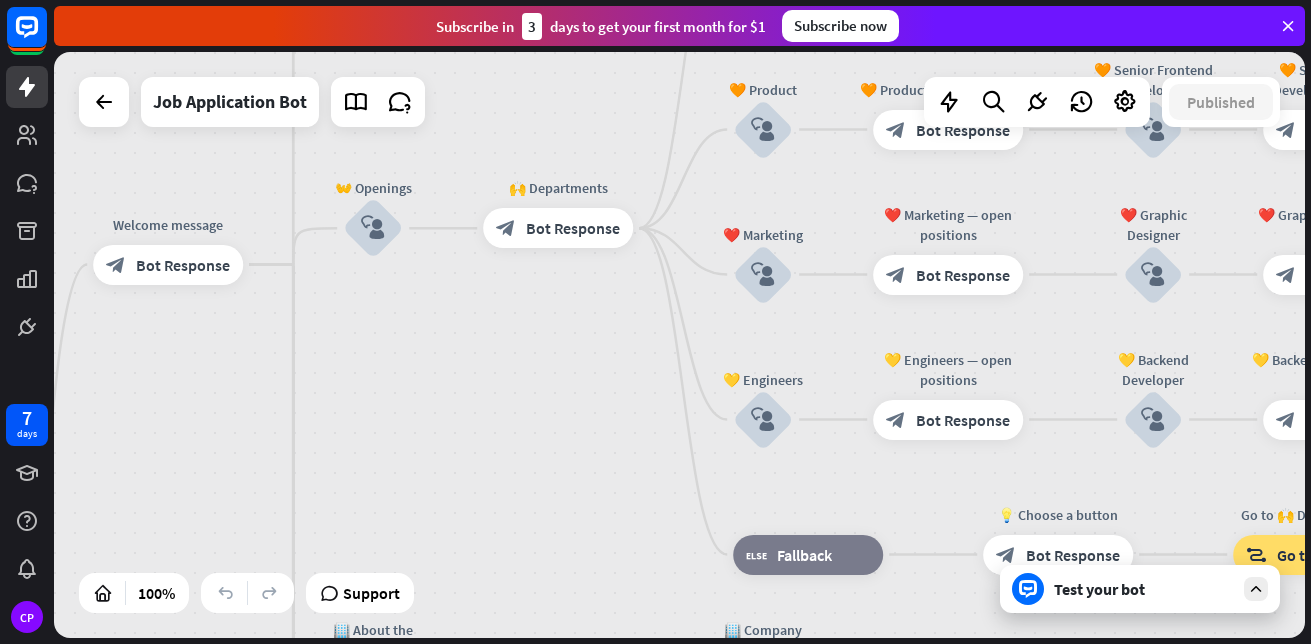 click on "home_2   Start point                 Welcome message   block_bot_response   Bot Response                 ✨ Main menu   block_user_input                 Main menu   block_bot_response   Bot Response                 🔥 Apply now — start   block_user_input                 Ready to proceed?   block_bot_response   Bot Response                 👍 Yes, let’s go   block_user_input                 Collect information   block_question   Question                   block_success   Success                 🔥 Apply now — check information   block_bot_response   Bot Response                 👍 Yes, proceed   block_user_input                 📎 Attach résumé   block_bot_response   Bot Response                 Document   block_attachment                 📎 Attach photo   block_bot_response   Bot Response                 Image   block_attachment                 📎 Attach video   block_bot_response   Bot Response                 Video   block_attachment                 Summary" at bounding box center [679, 345] 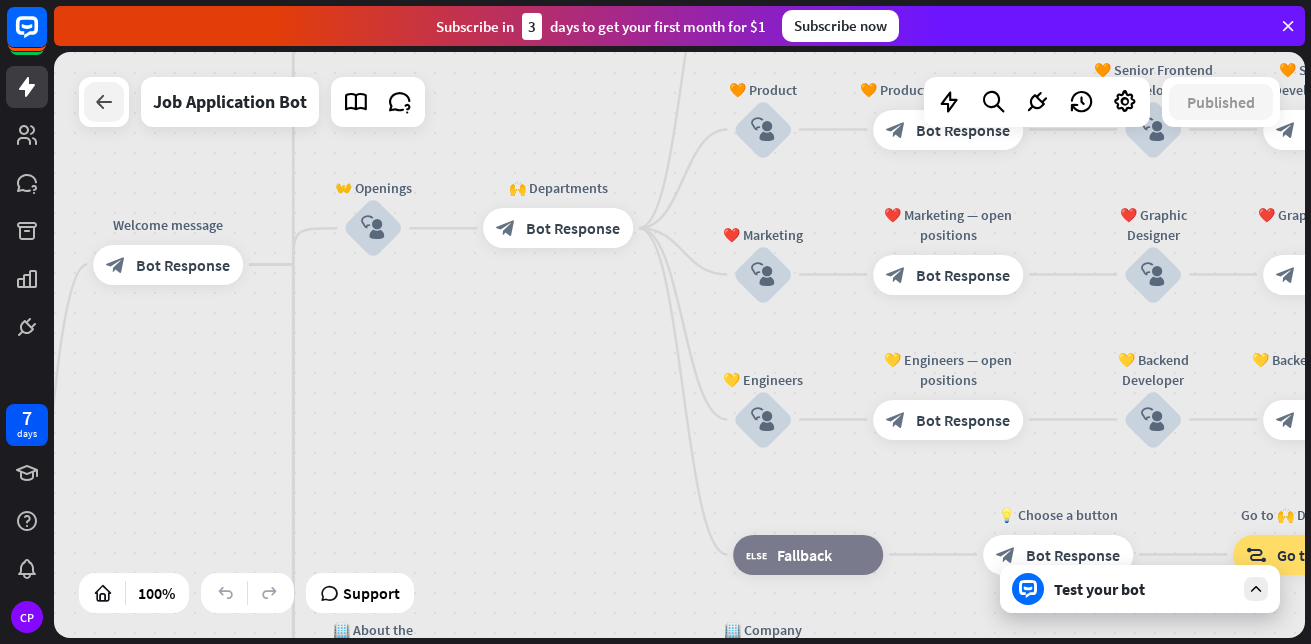 click at bounding box center (104, 102) 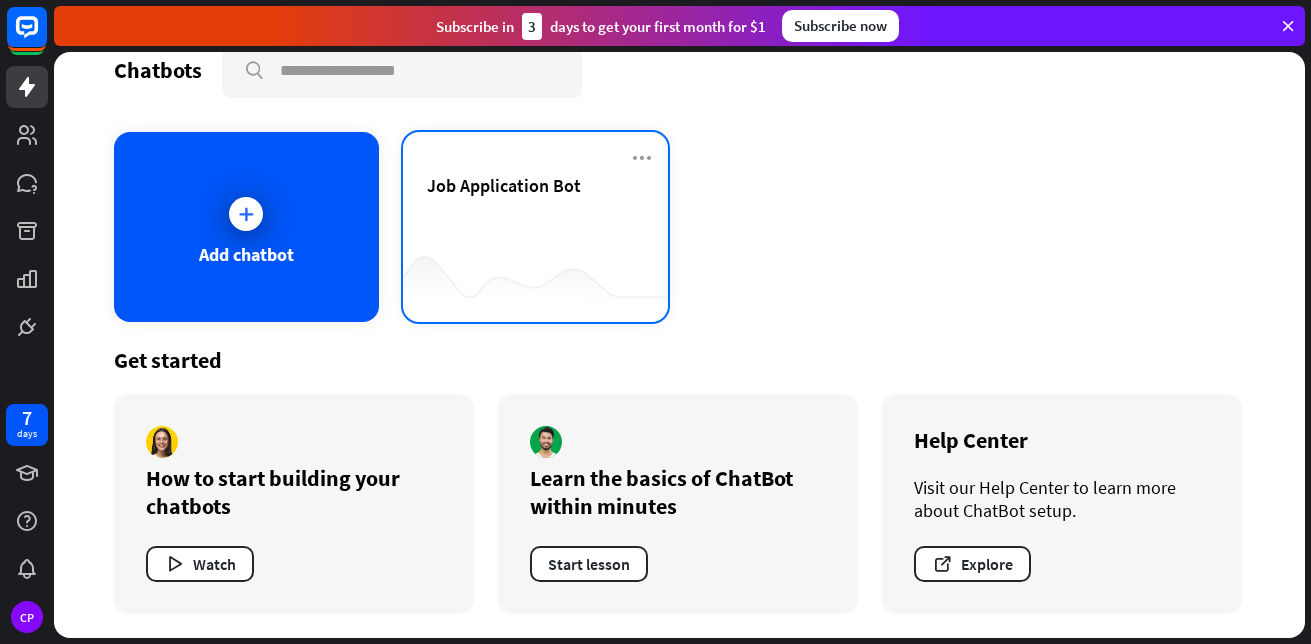 scroll, scrollTop: 0, scrollLeft: 0, axis: both 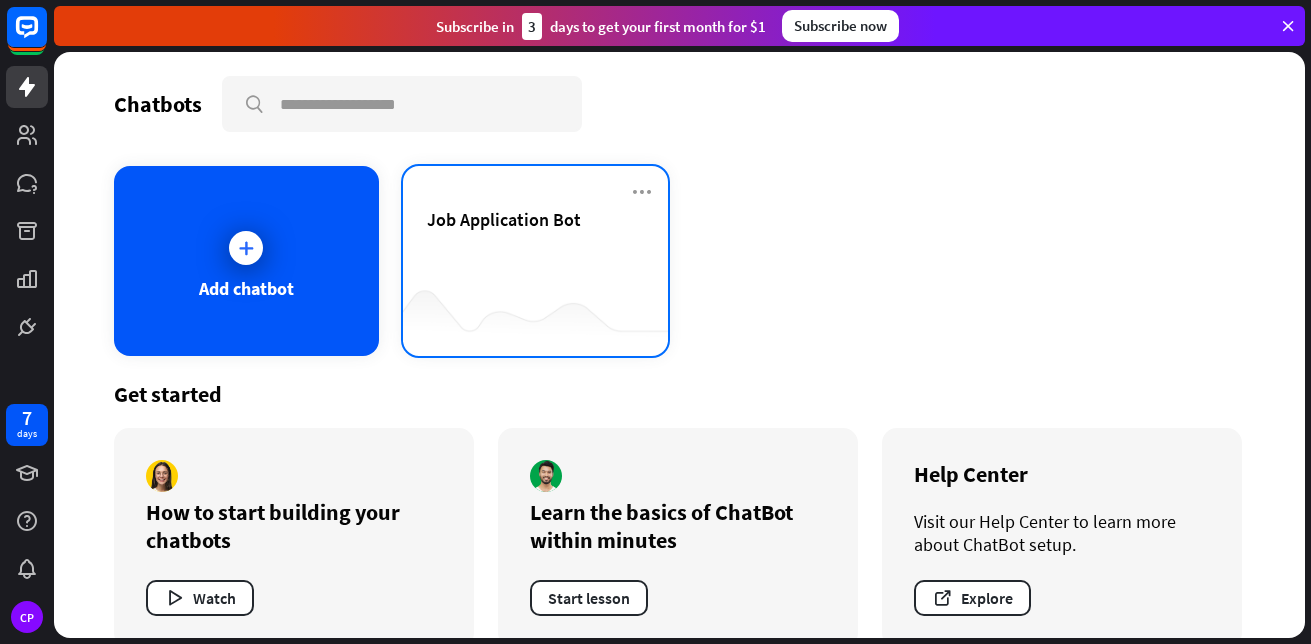click on "Job Application Bot" at bounding box center (535, 261) 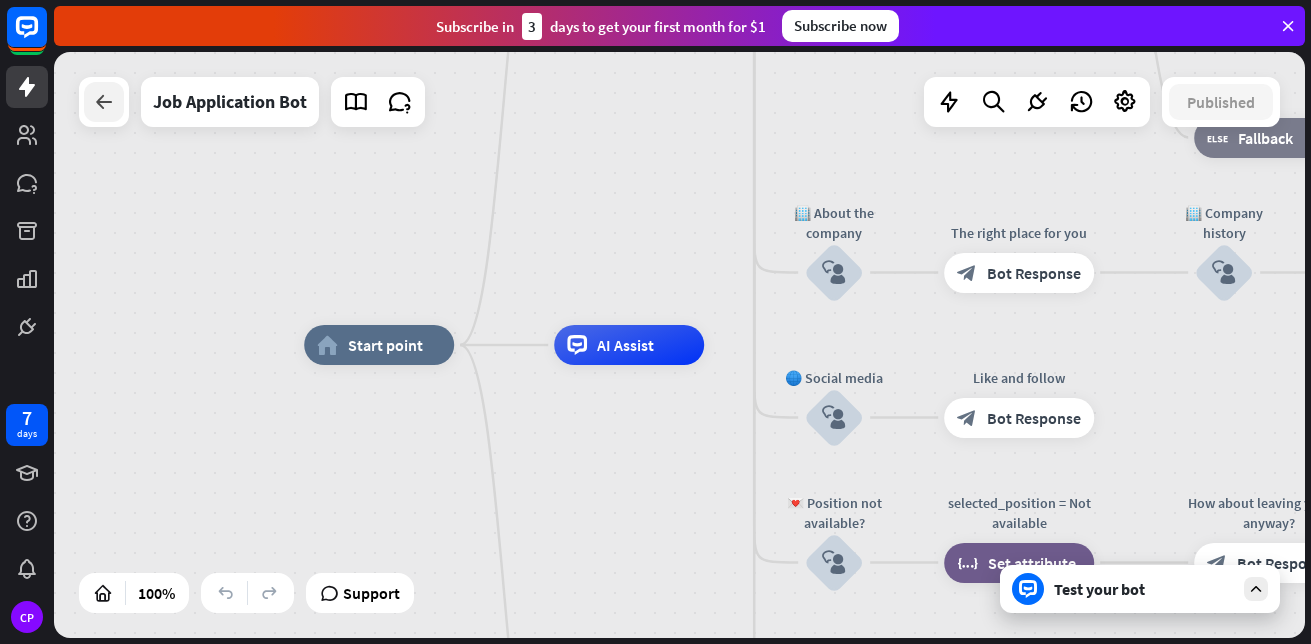 click at bounding box center [104, 102] 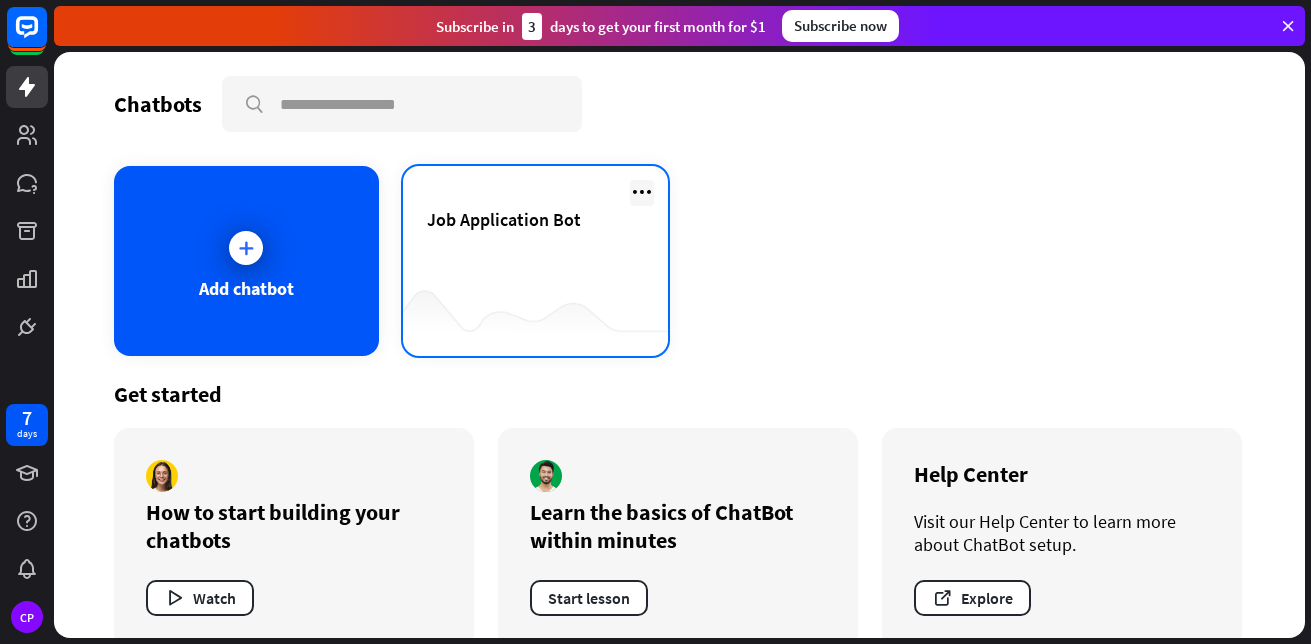 click at bounding box center (642, 192) 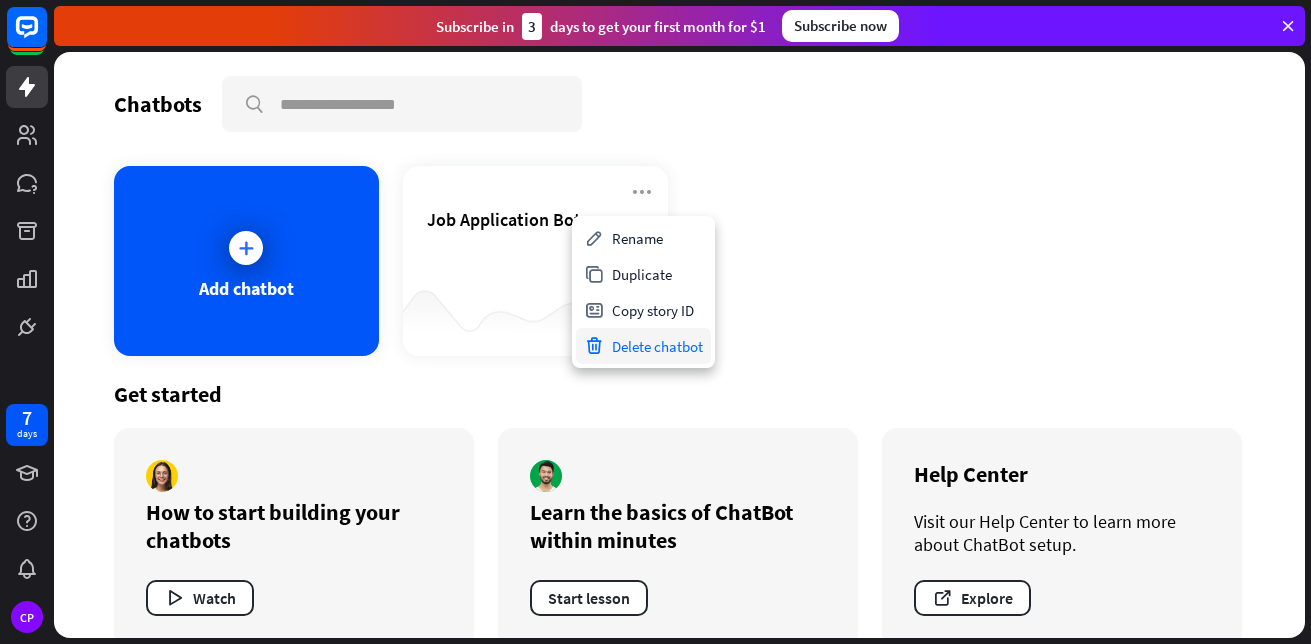 click on "Delete chatbot" at bounding box center (643, 346) 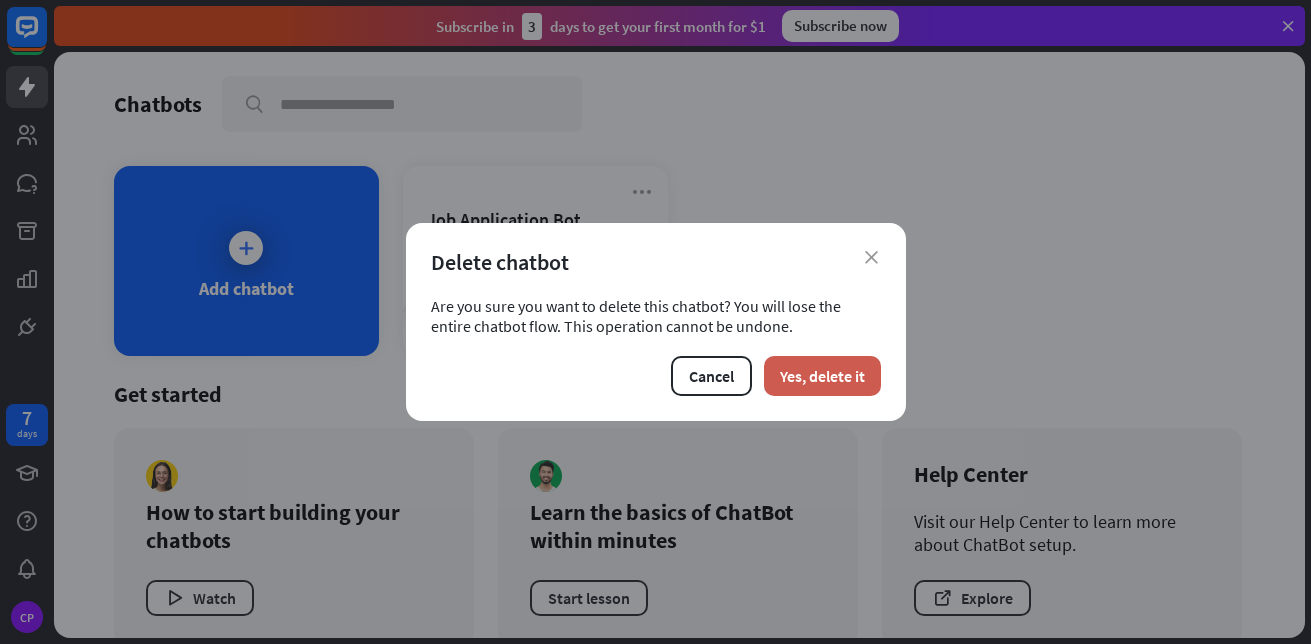 click on "Yes, delete it" at bounding box center (822, 376) 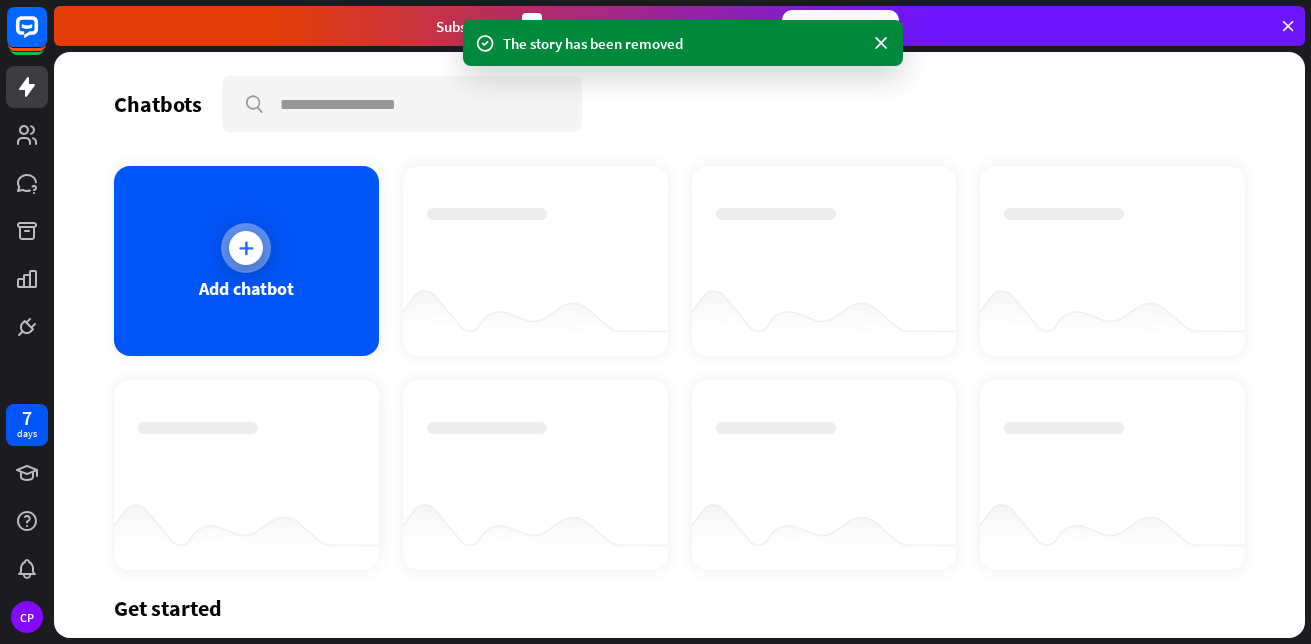 click on "Add chatbot" at bounding box center (246, 261) 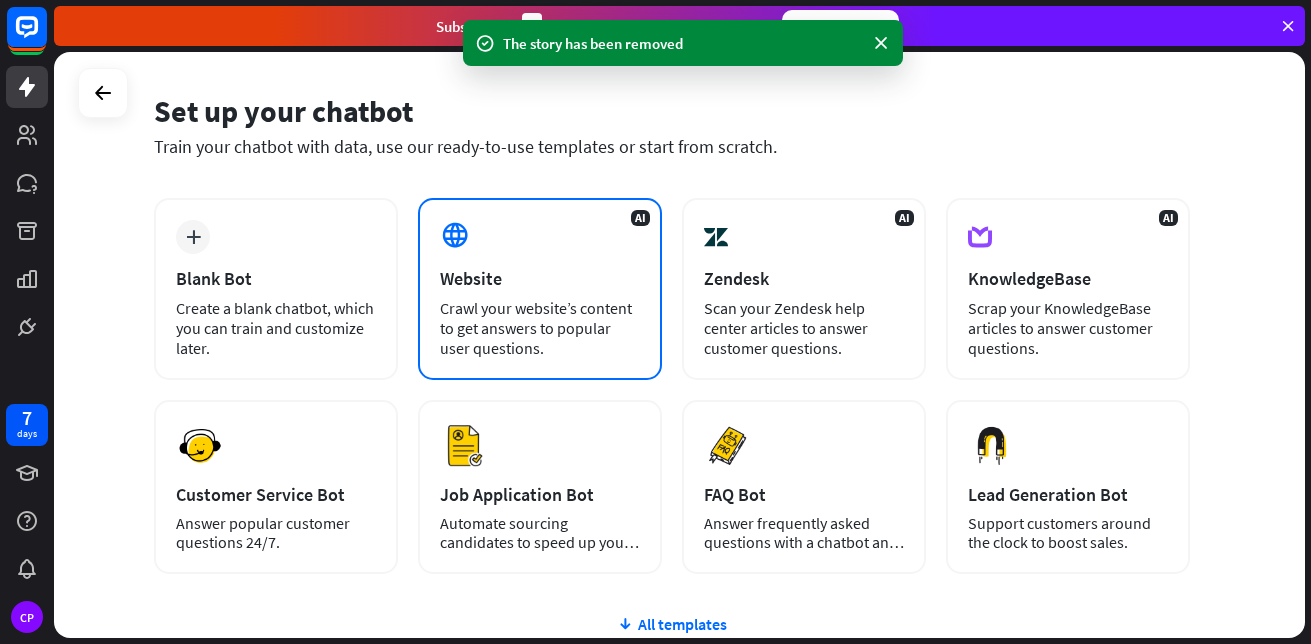 scroll, scrollTop: 100, scrollLeft: 0, axis: vertical 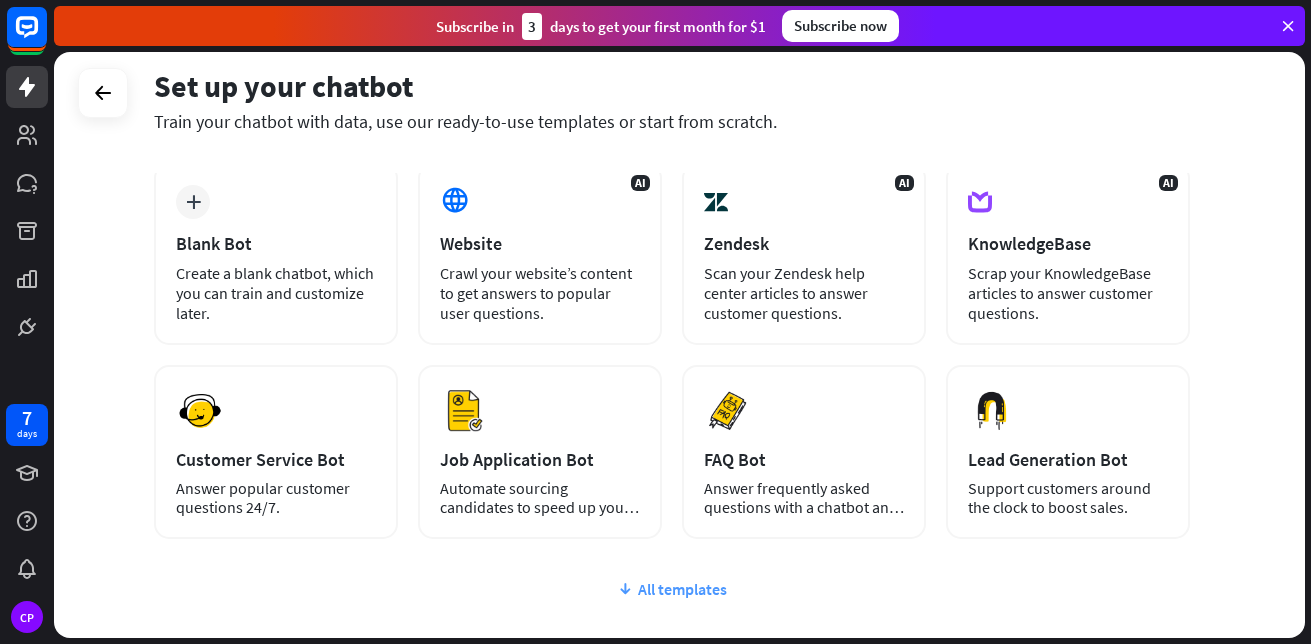 click on "All templates" at bounding box center [672, 589] 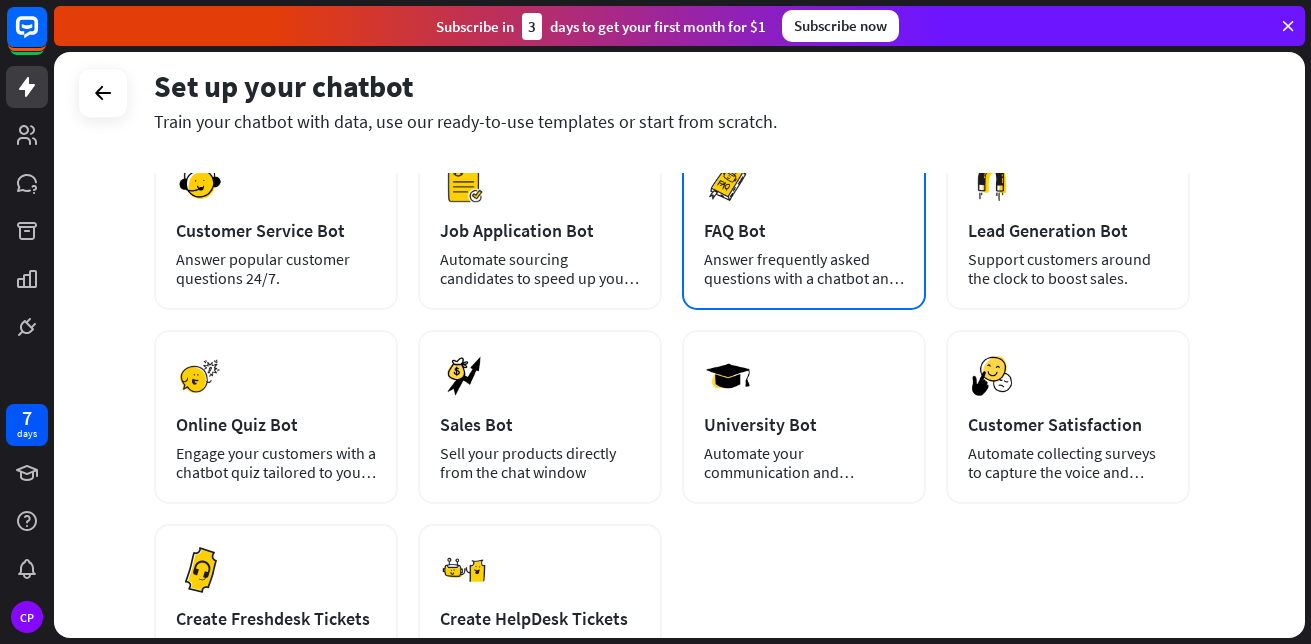 scroll, scrollTop: 0, scrollLeft: 0, axis: both 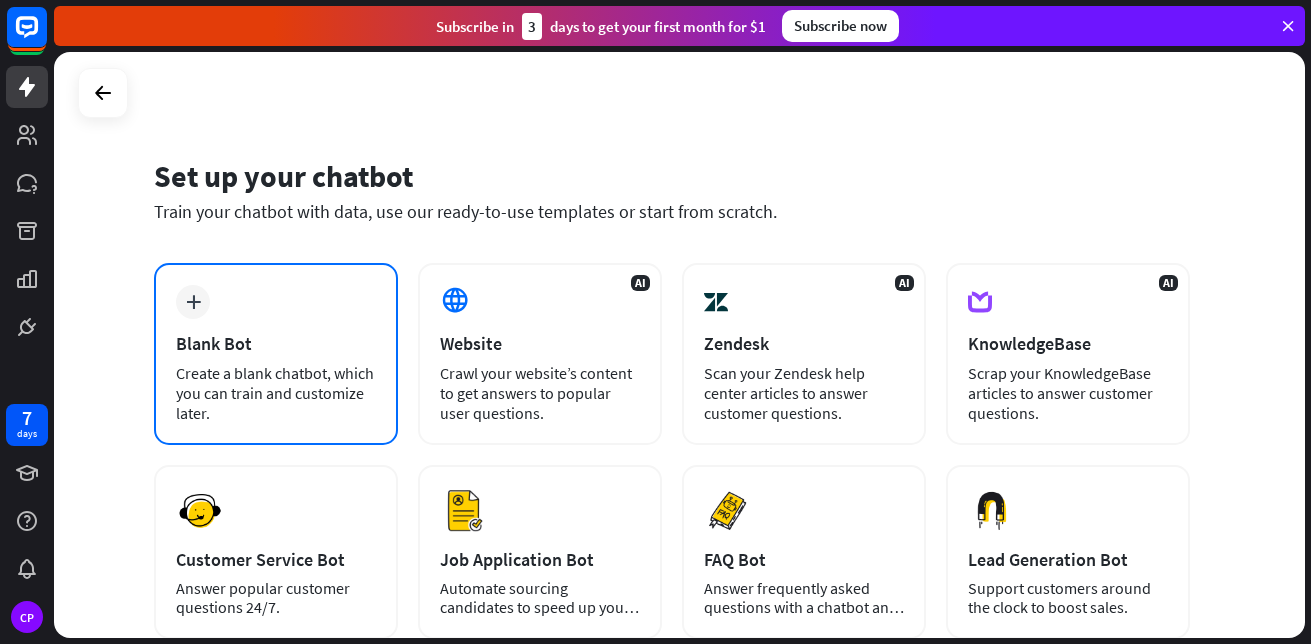 click on "plus   Blank Bot
Create a blank chatbot, which you can train and
customize later." at bounding box center (276, 354) 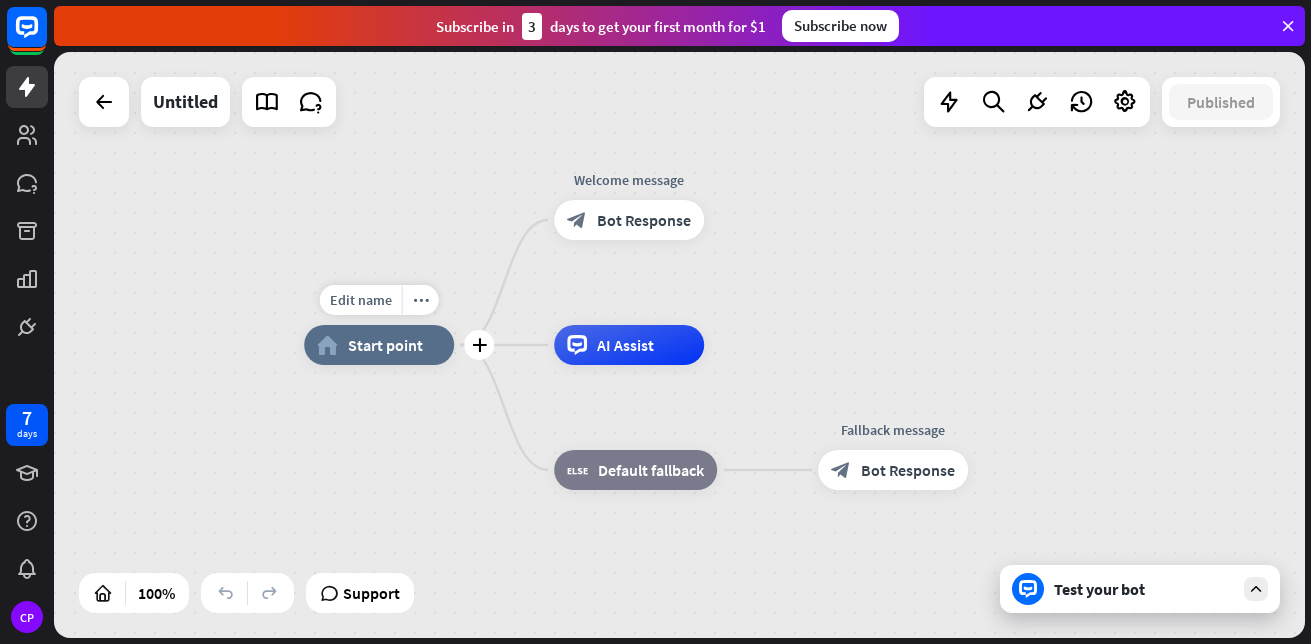click on "Start point" at bounding box center (385, 345) 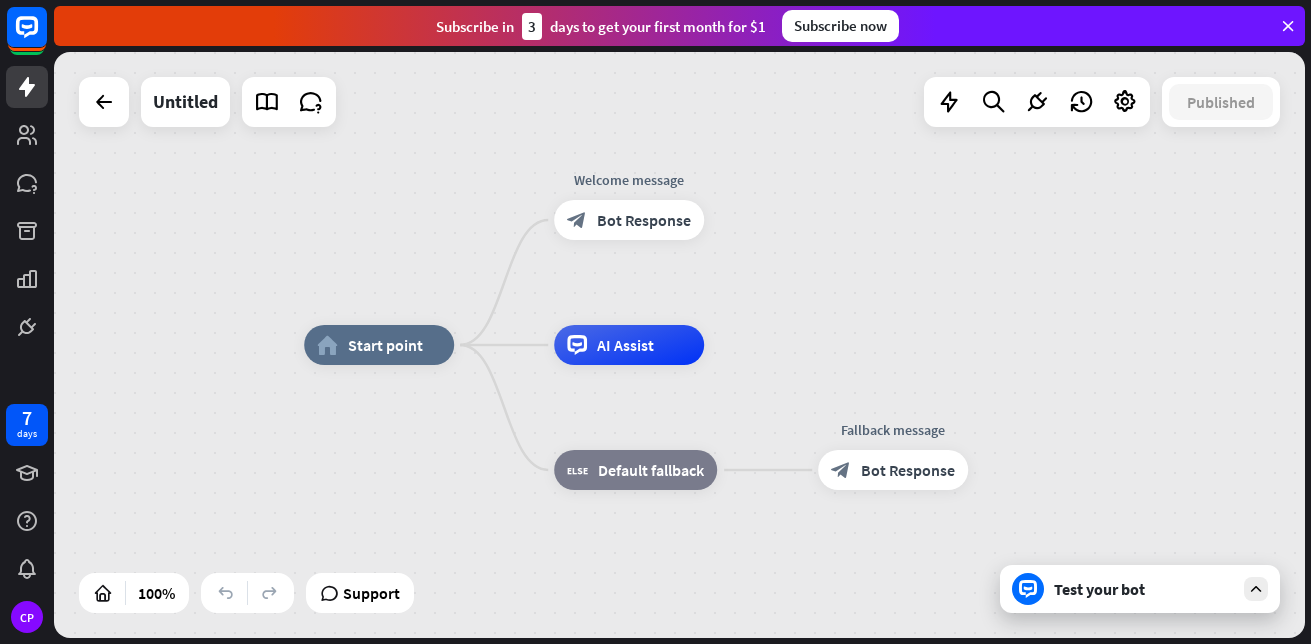 click on "home_2   Start point       Edit name   more_horiz           Welcome message   block_bot_response   Bot Response                     AI Assist                   block_fallback   Default fallback                 Fallback message   block_bot_response   Bot Response" at bounding box center [679, 345] 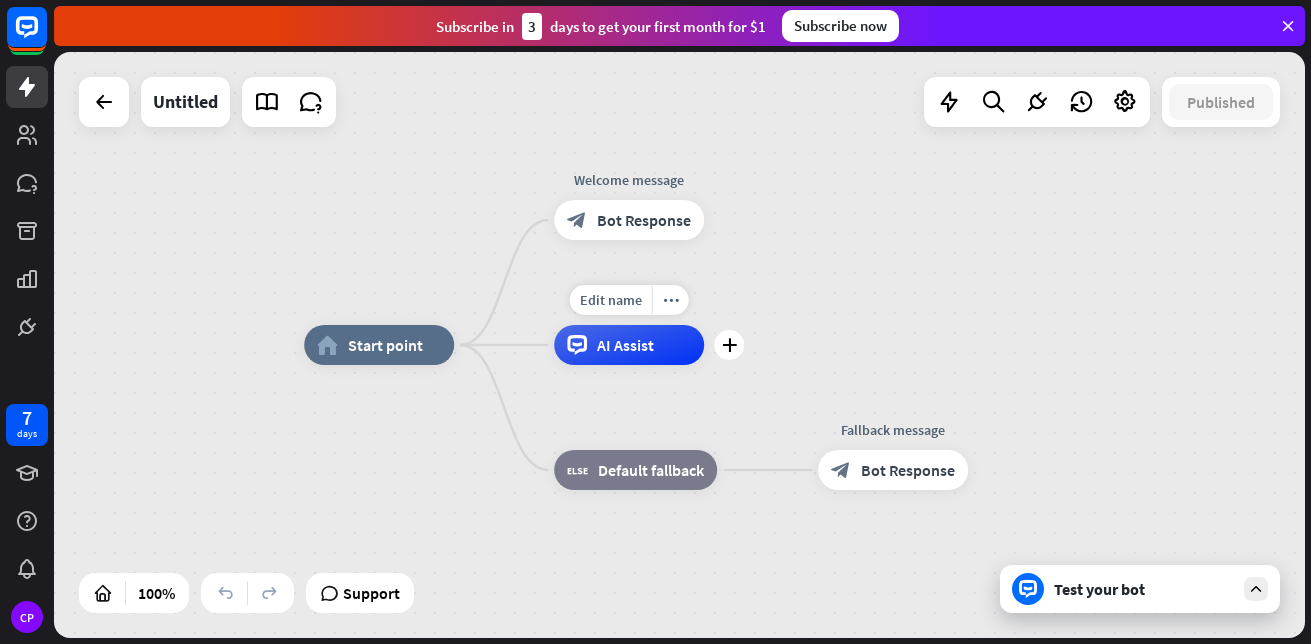 click on "Edit name   more_horiz         plus       AI Assist" at bounding box center (629, 345) 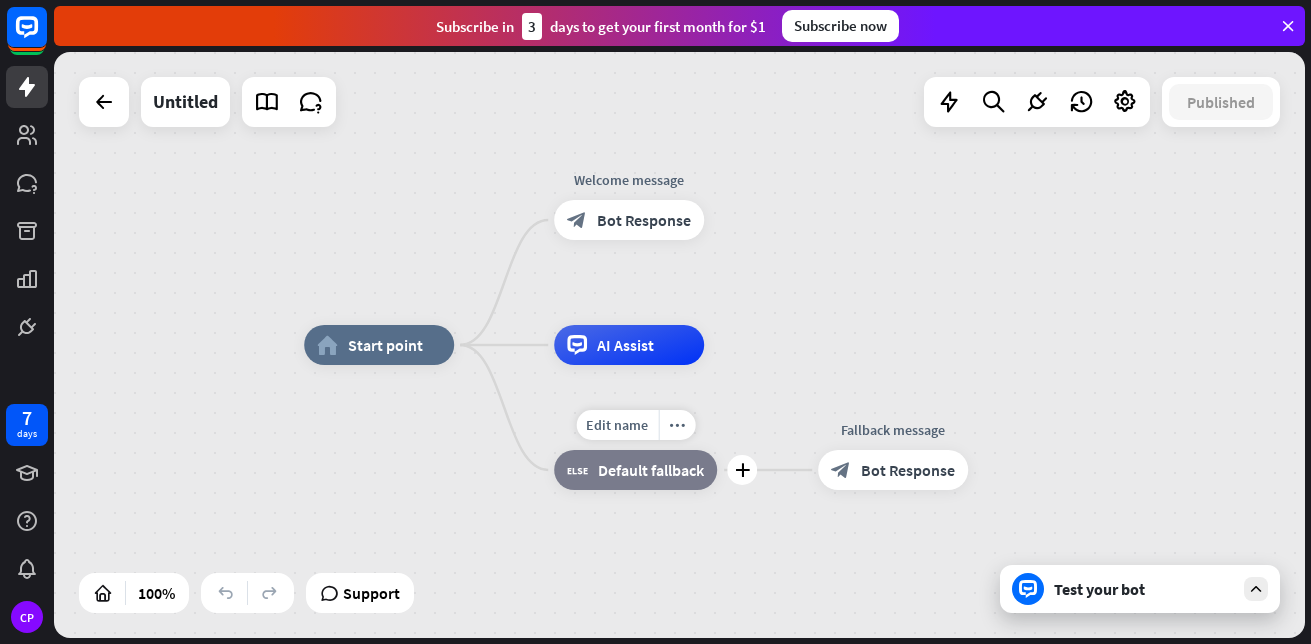 click on "block_fallback   Default fallback" at bounding box center (635, 470) 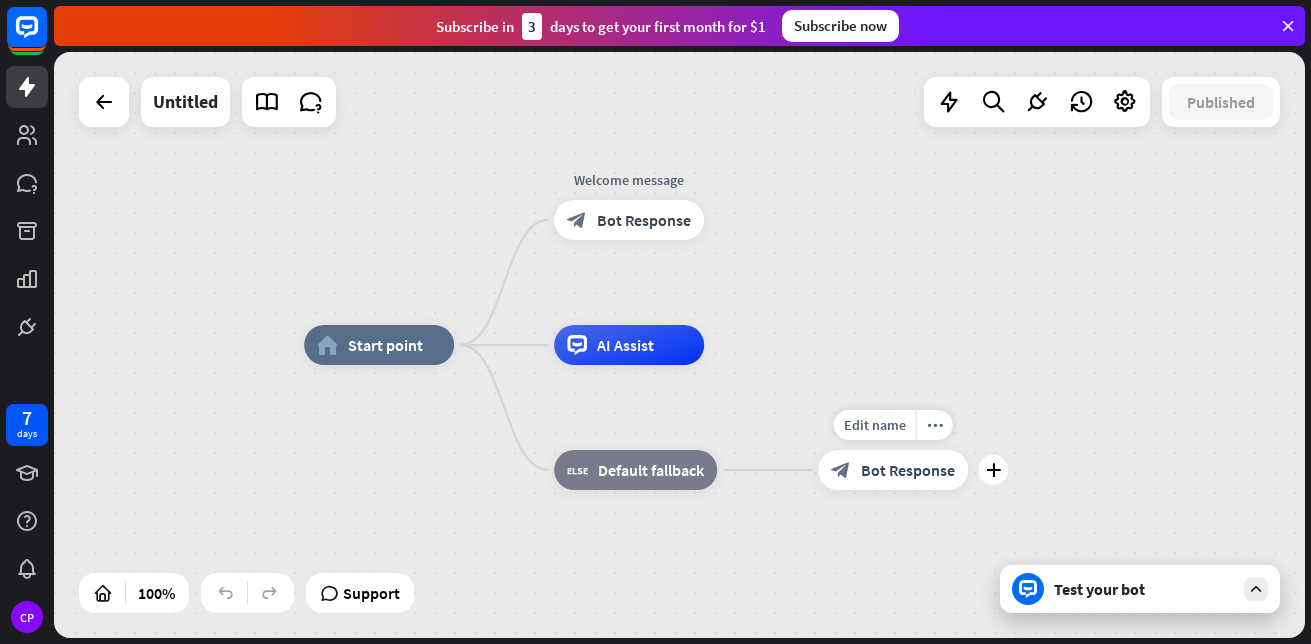 click on "block_bot_response   Bot Response" at bounding box center (893, 470) 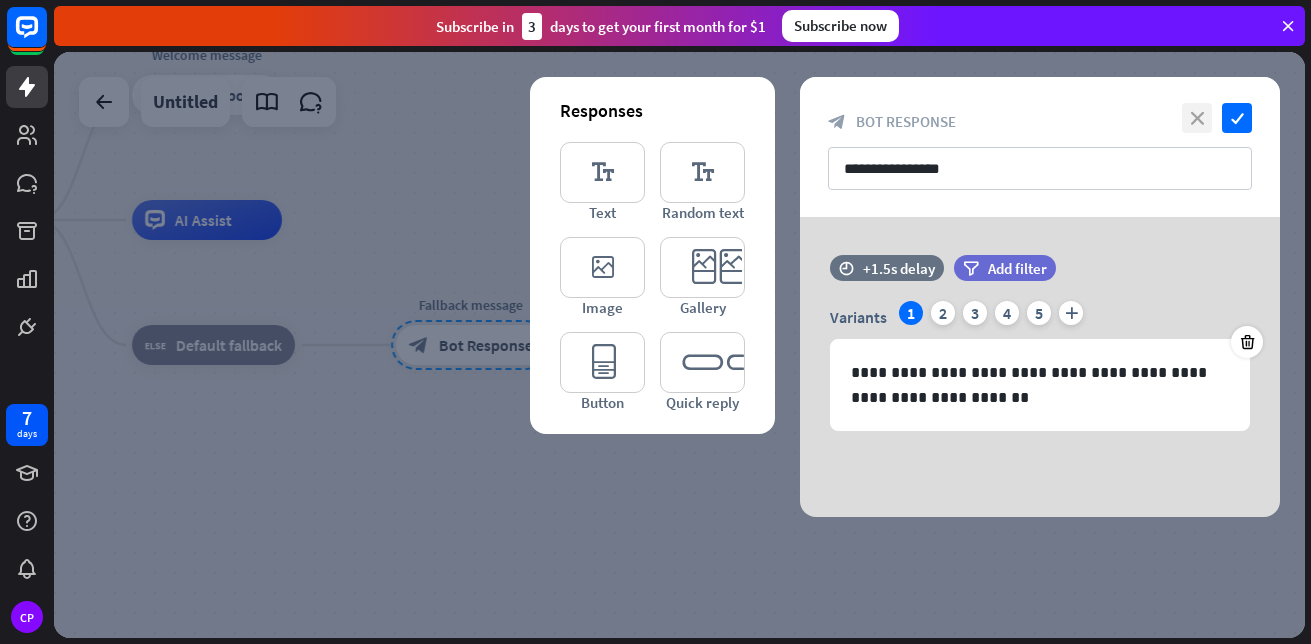 click on "close" at bounding box center (1197, 118) 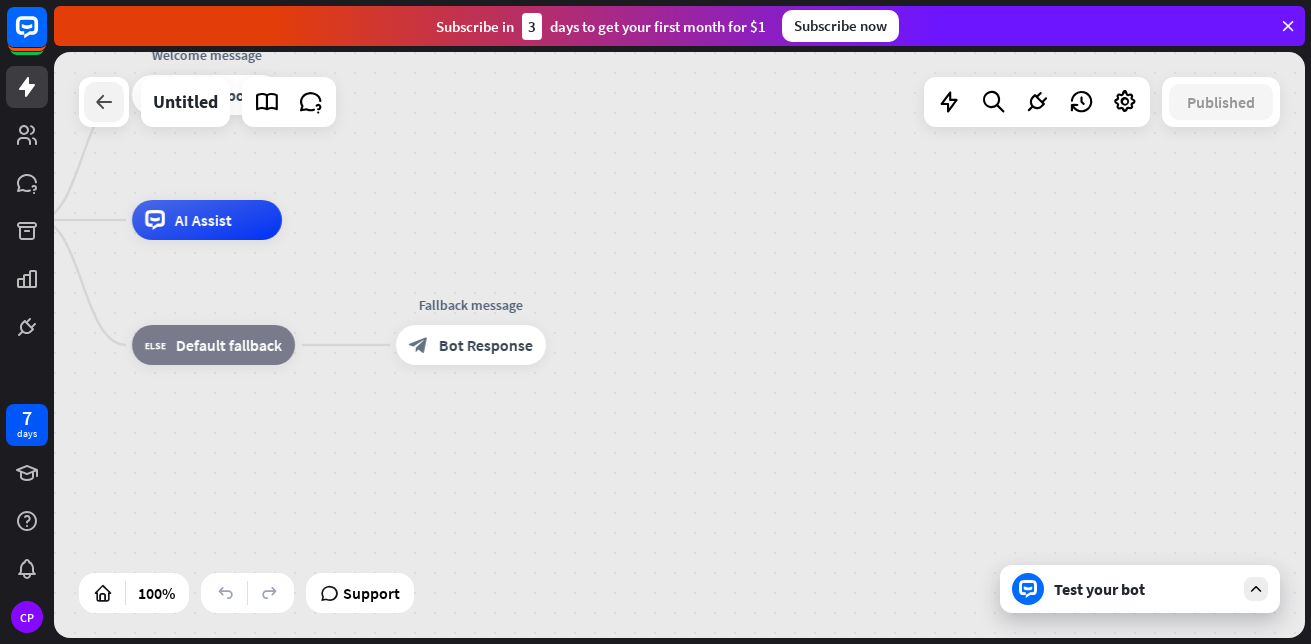 click at bounding box center (104, 102) 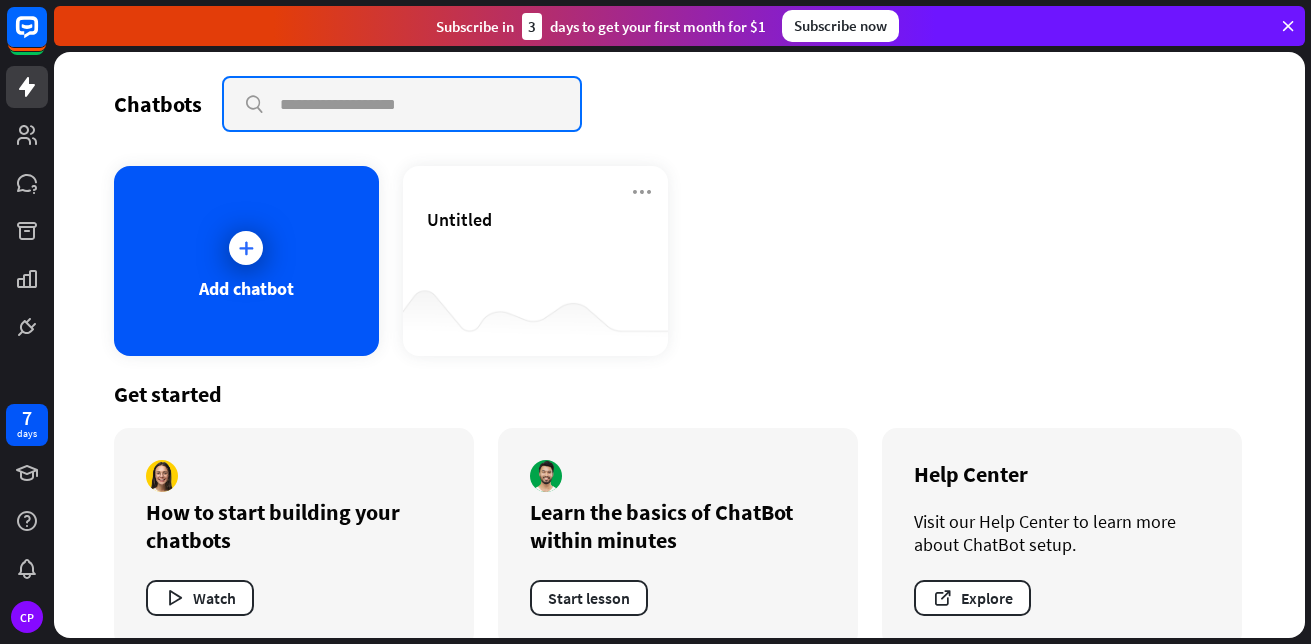 click at bounding box center (402, 104) 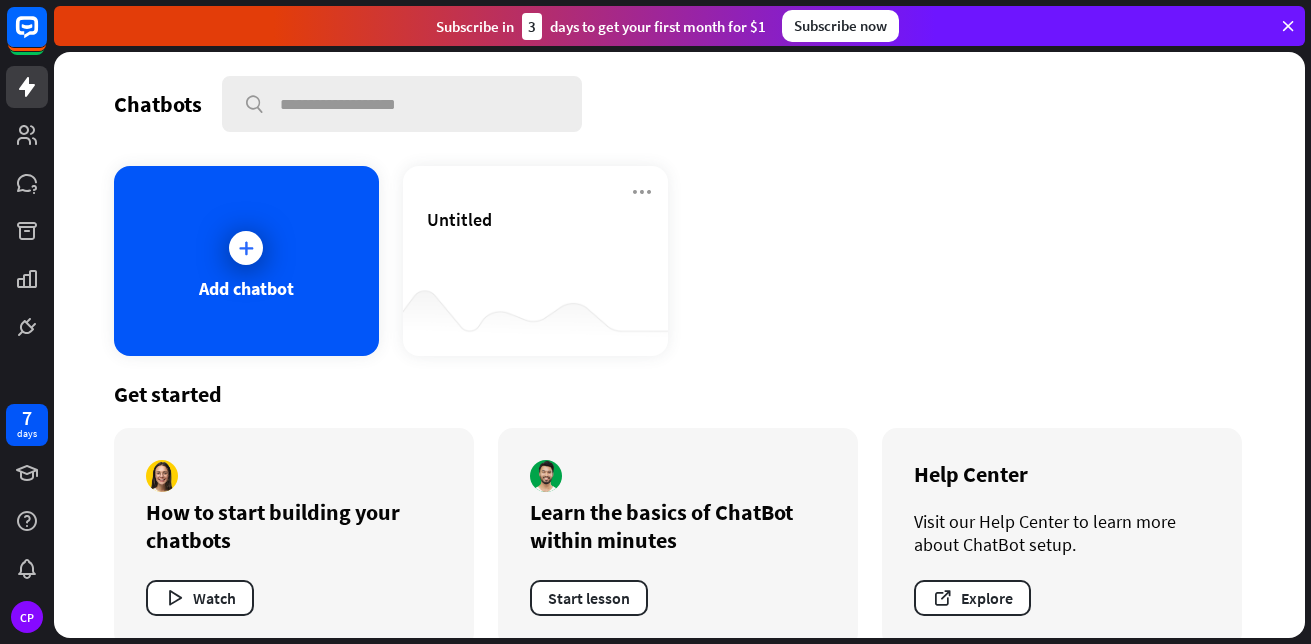 click on "search" at bounding box center [402, 104] 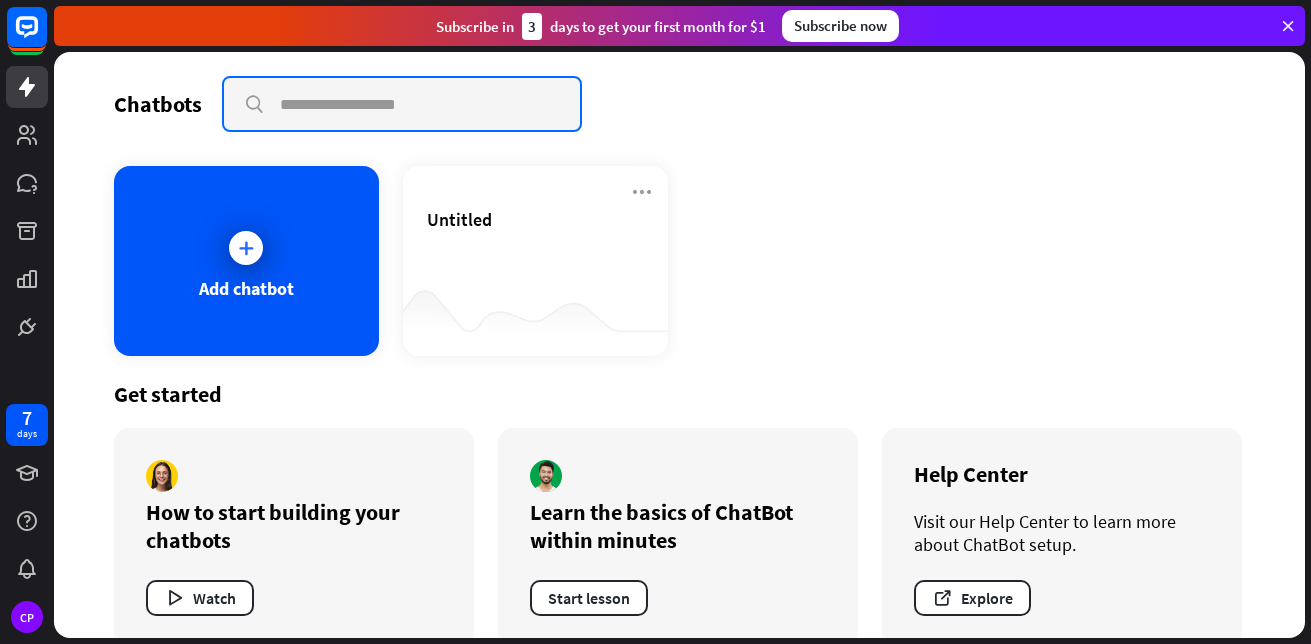 click at bounding box center (402, 104) 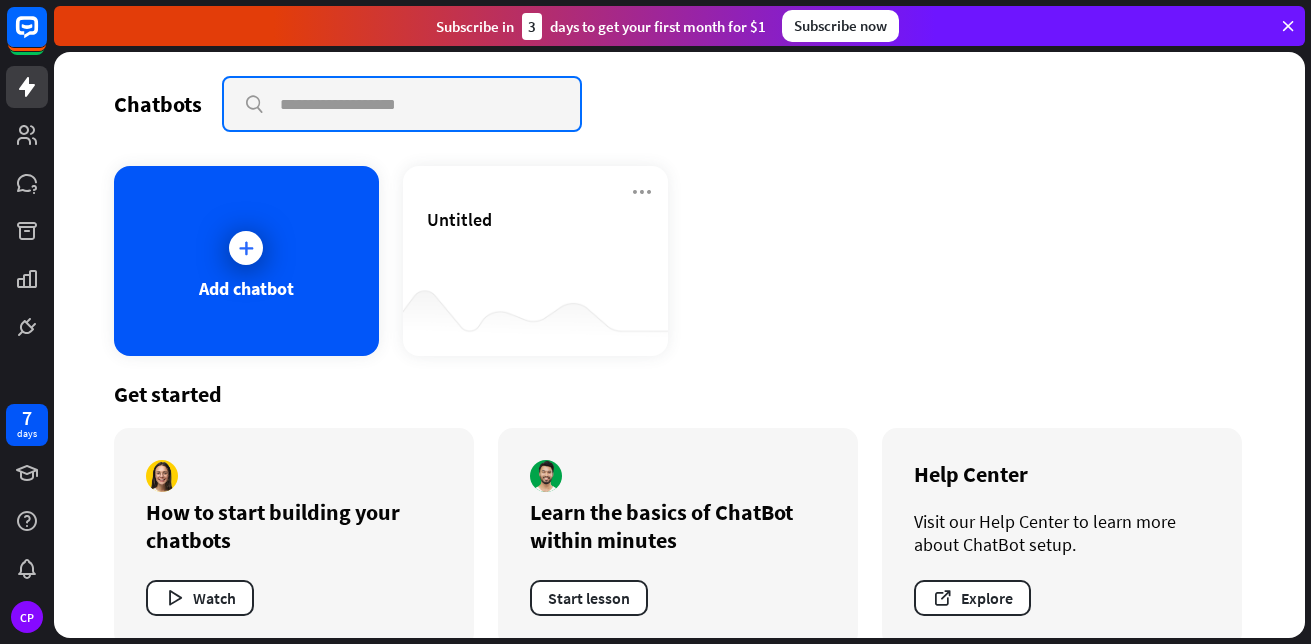 click at bounding box center (402, 104) 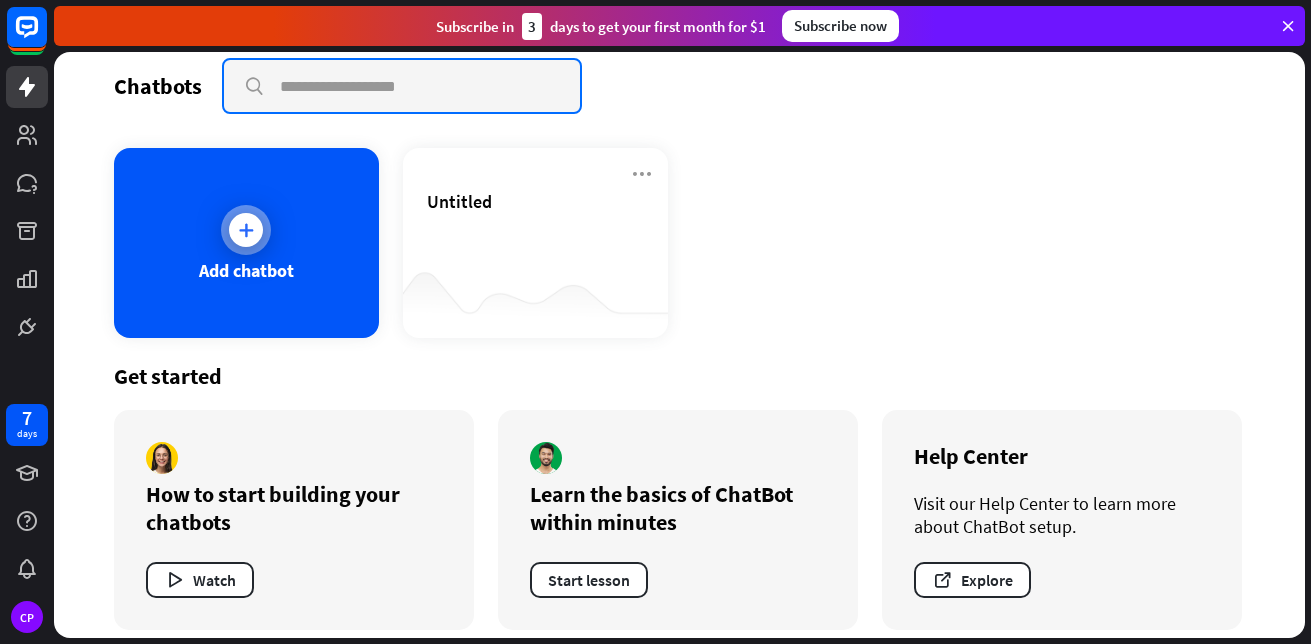 scroll, scrollTop: 34, scrollLeft: 0, axis: vertical 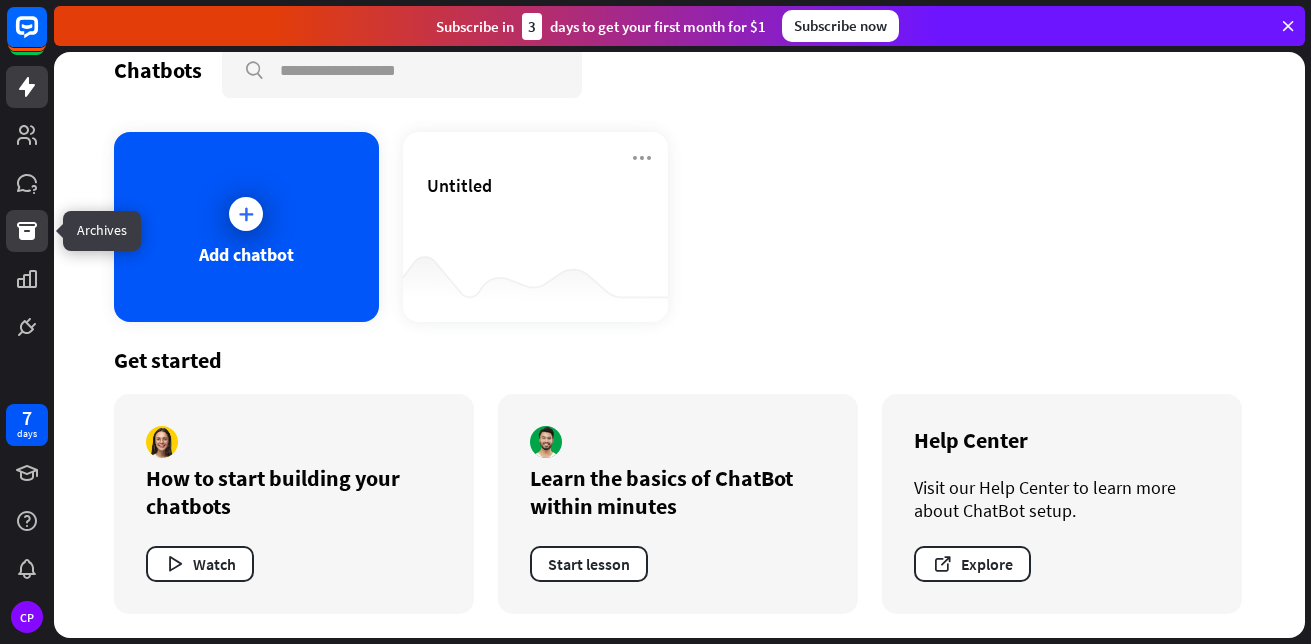 click at bounding box center (27, 231) 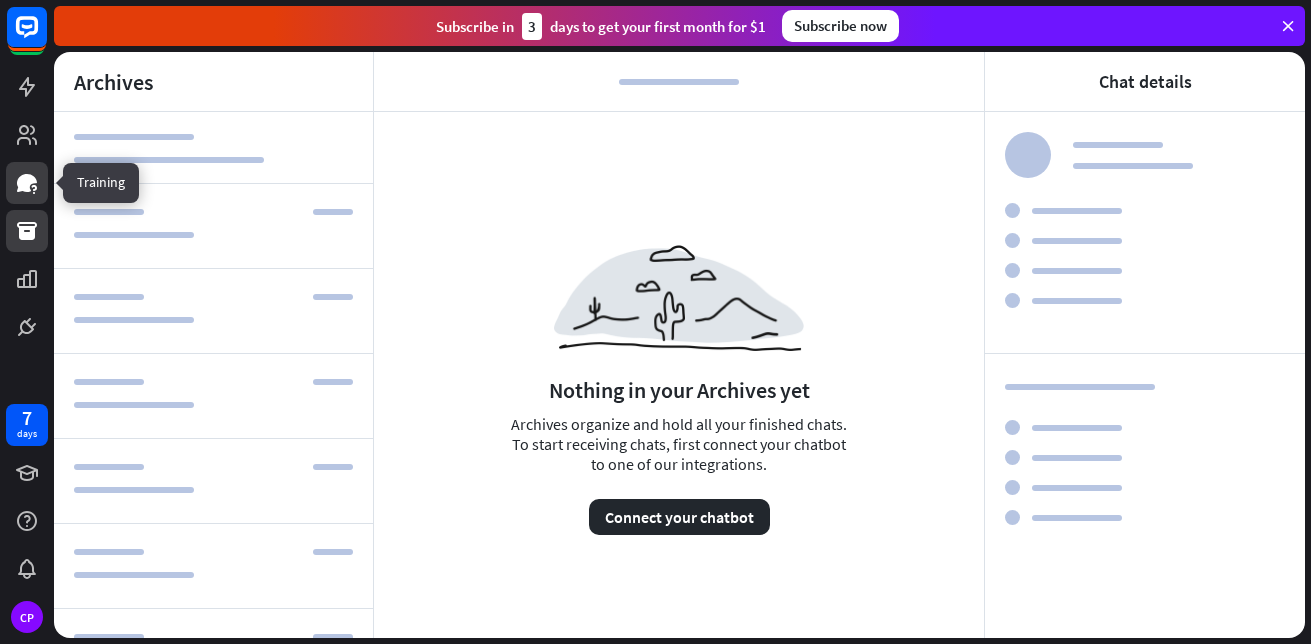 click at bounding box center (27, 183) 